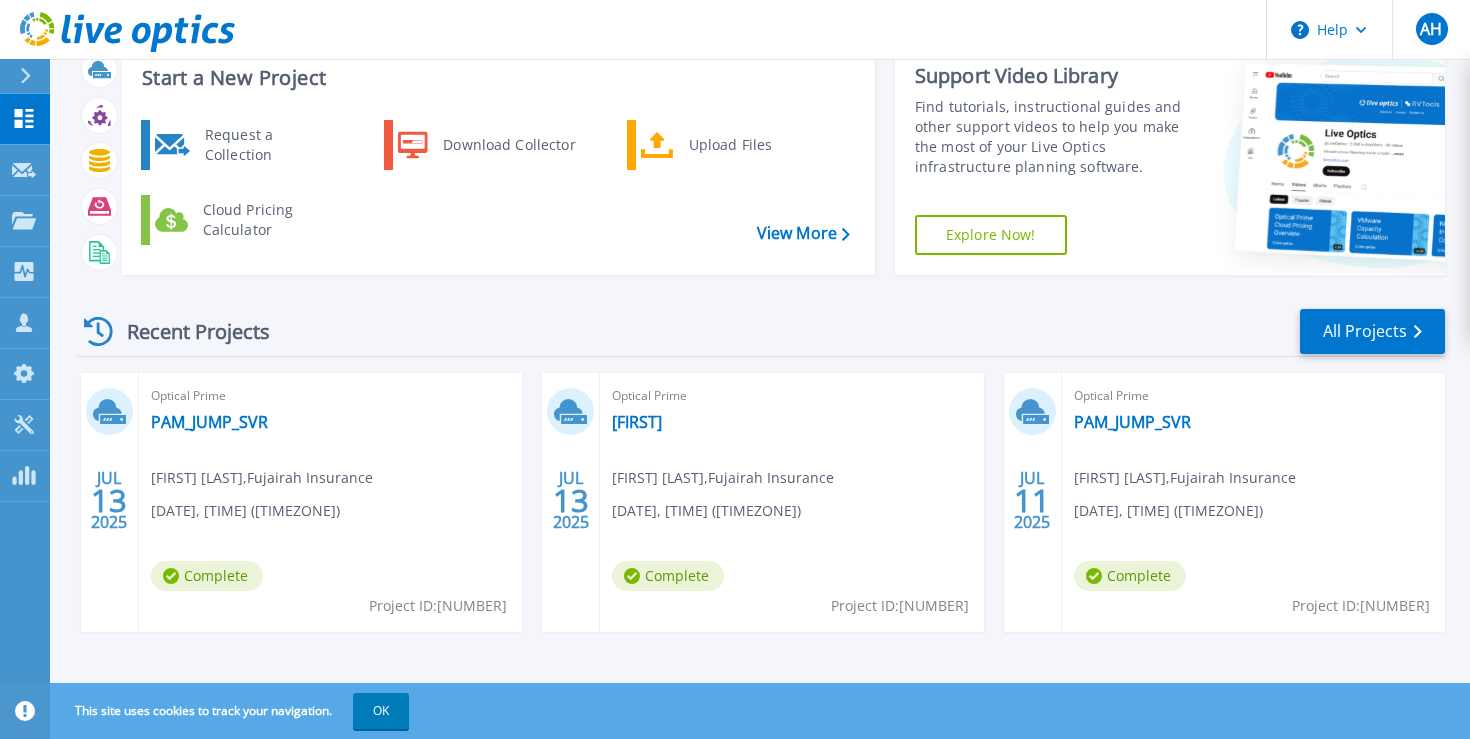 scroll, scrollTop: 70, scrollLeft: 0, axis: vertical 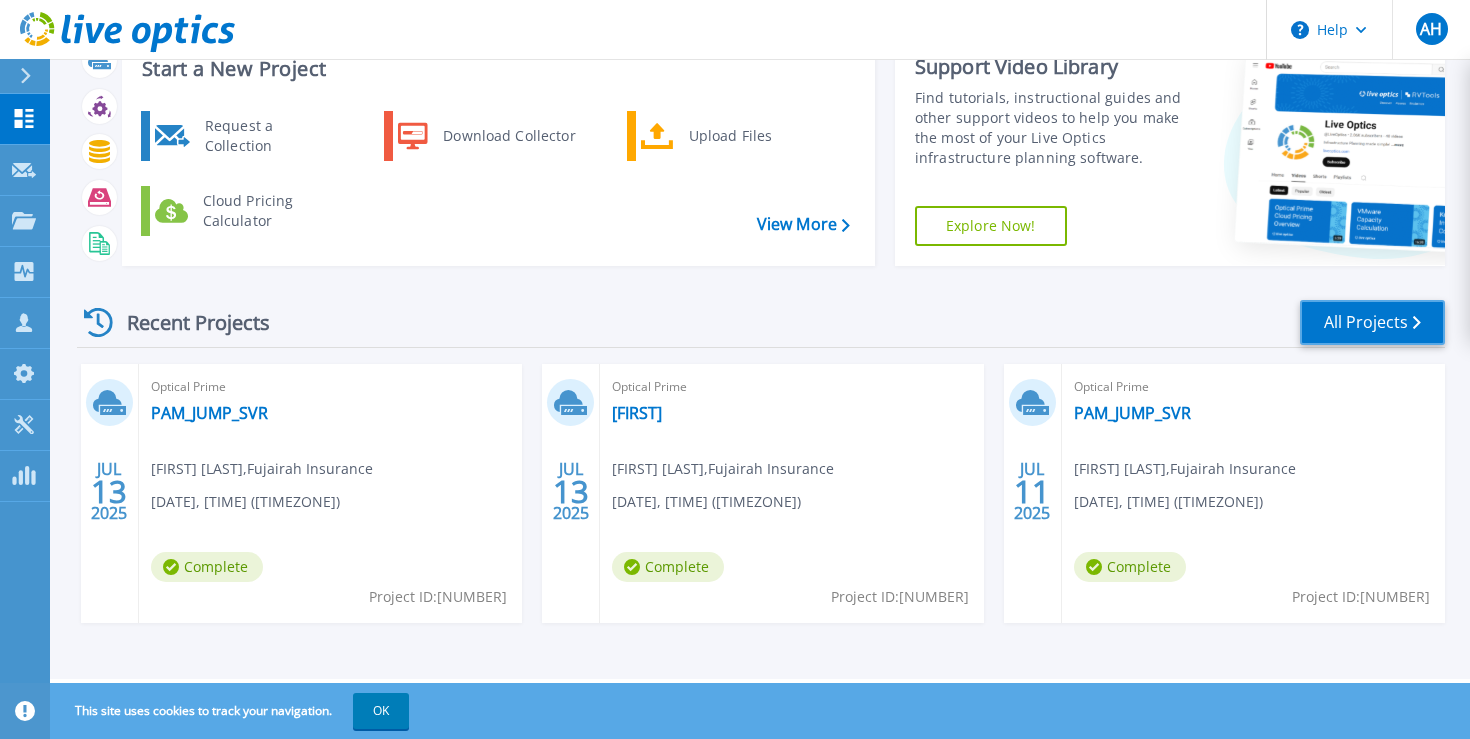 click on "All Projects" at bounding box center (1372, 322) 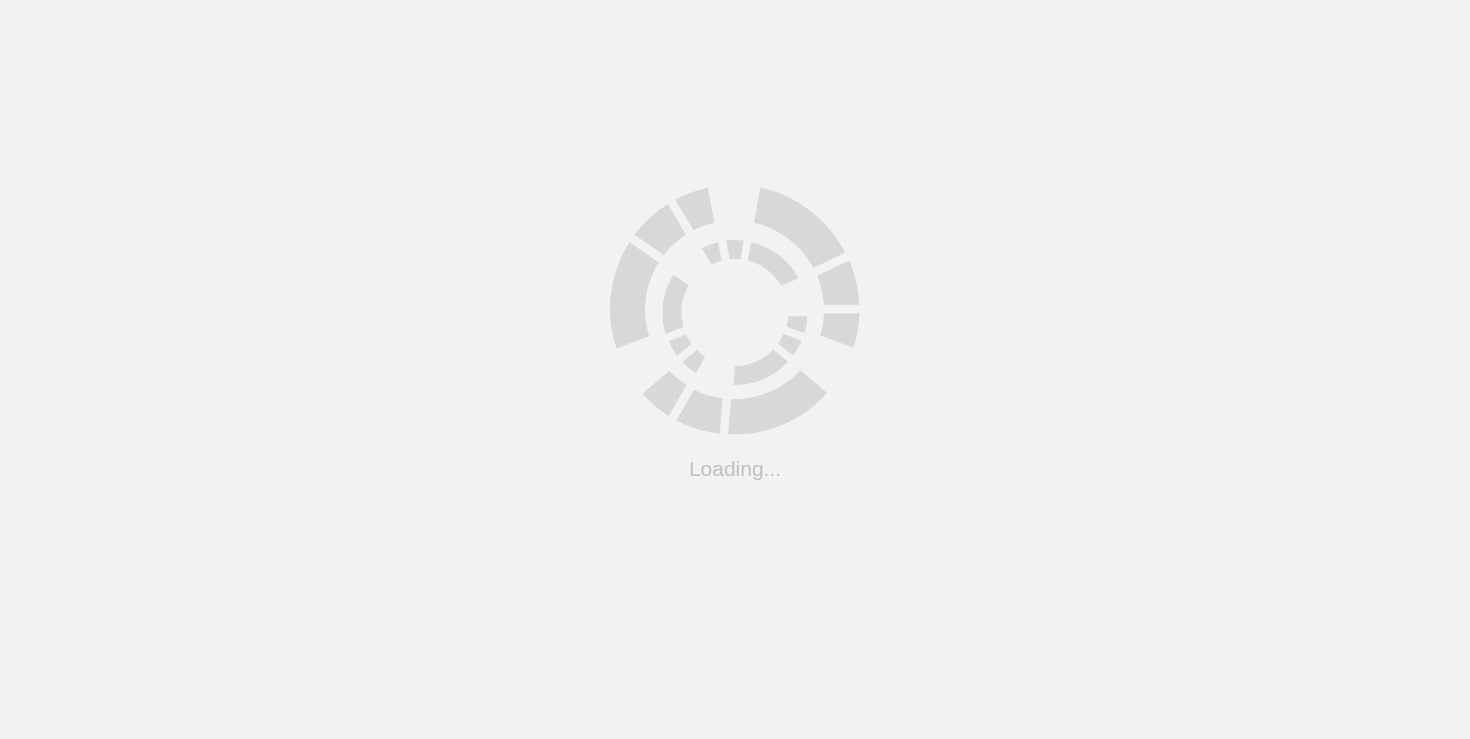 scroll, scrollTop: 0, scrollLeft: 0, axis: both 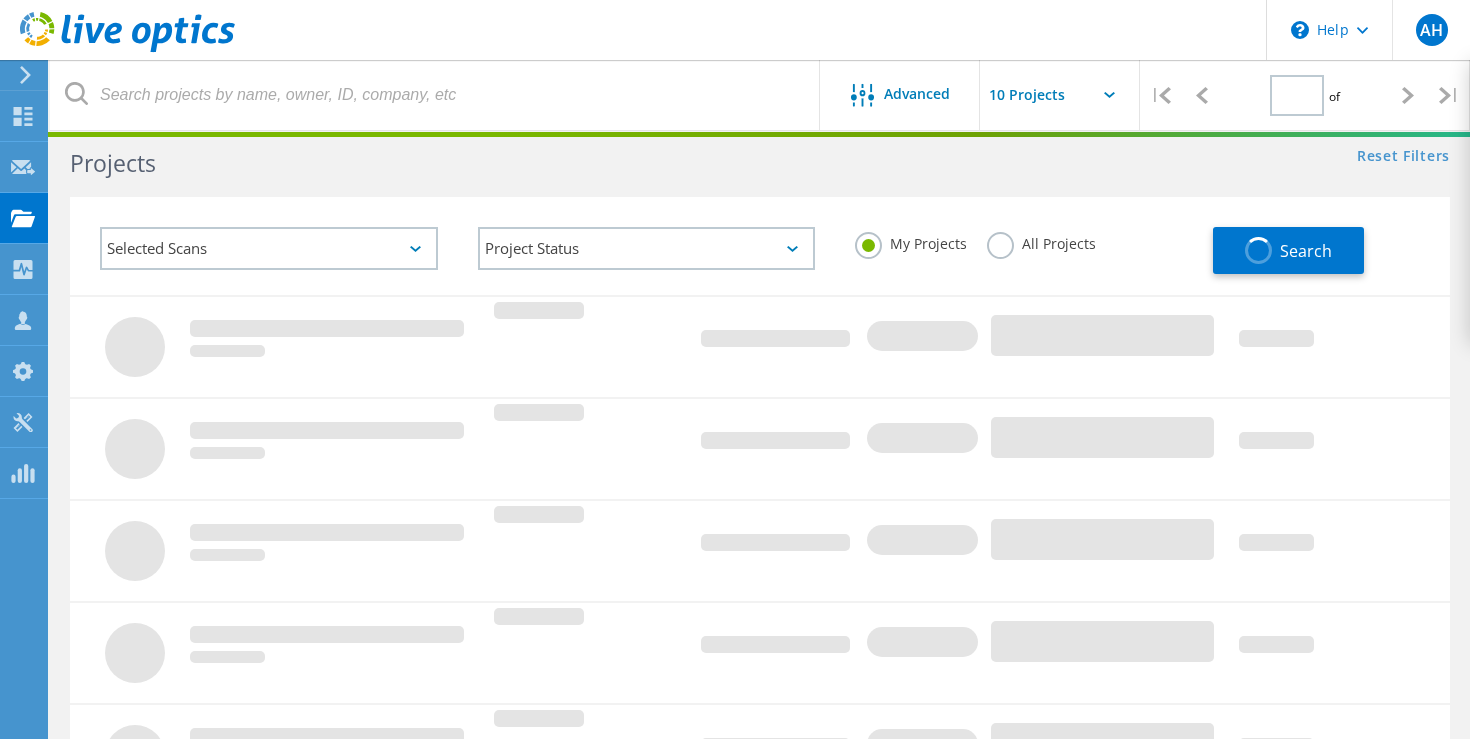 type on "1" 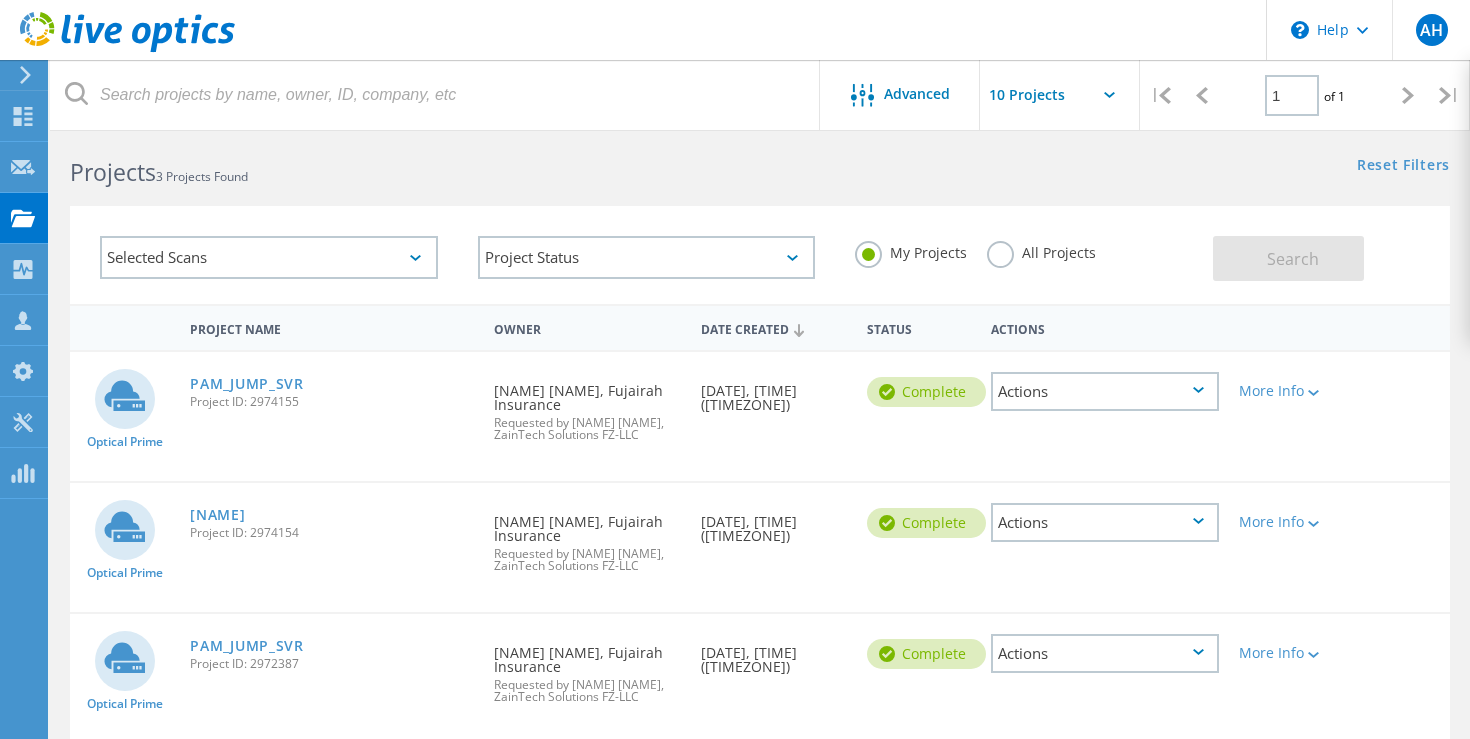scroll, scrollTop: 0, scrollLeft: 0, axis: both 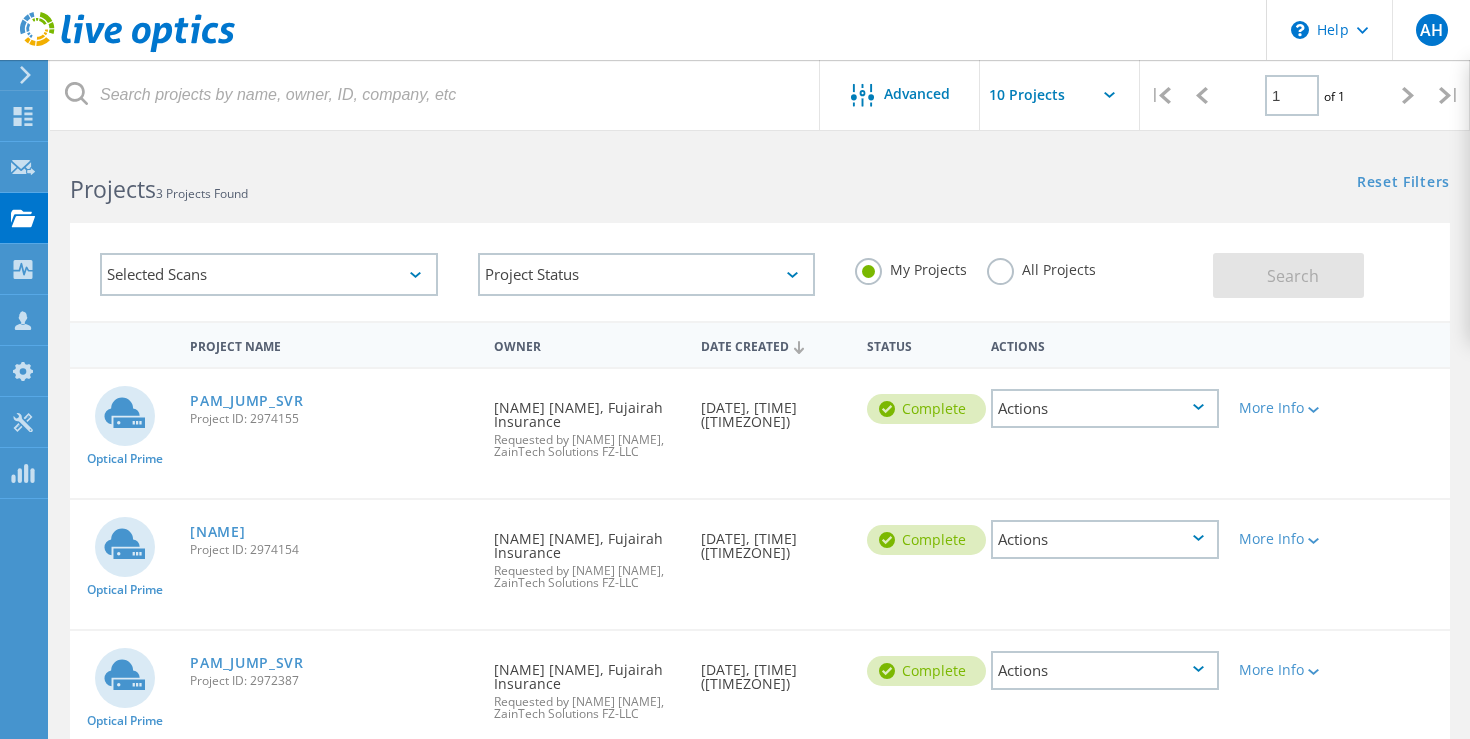 click on "Selected Scans" 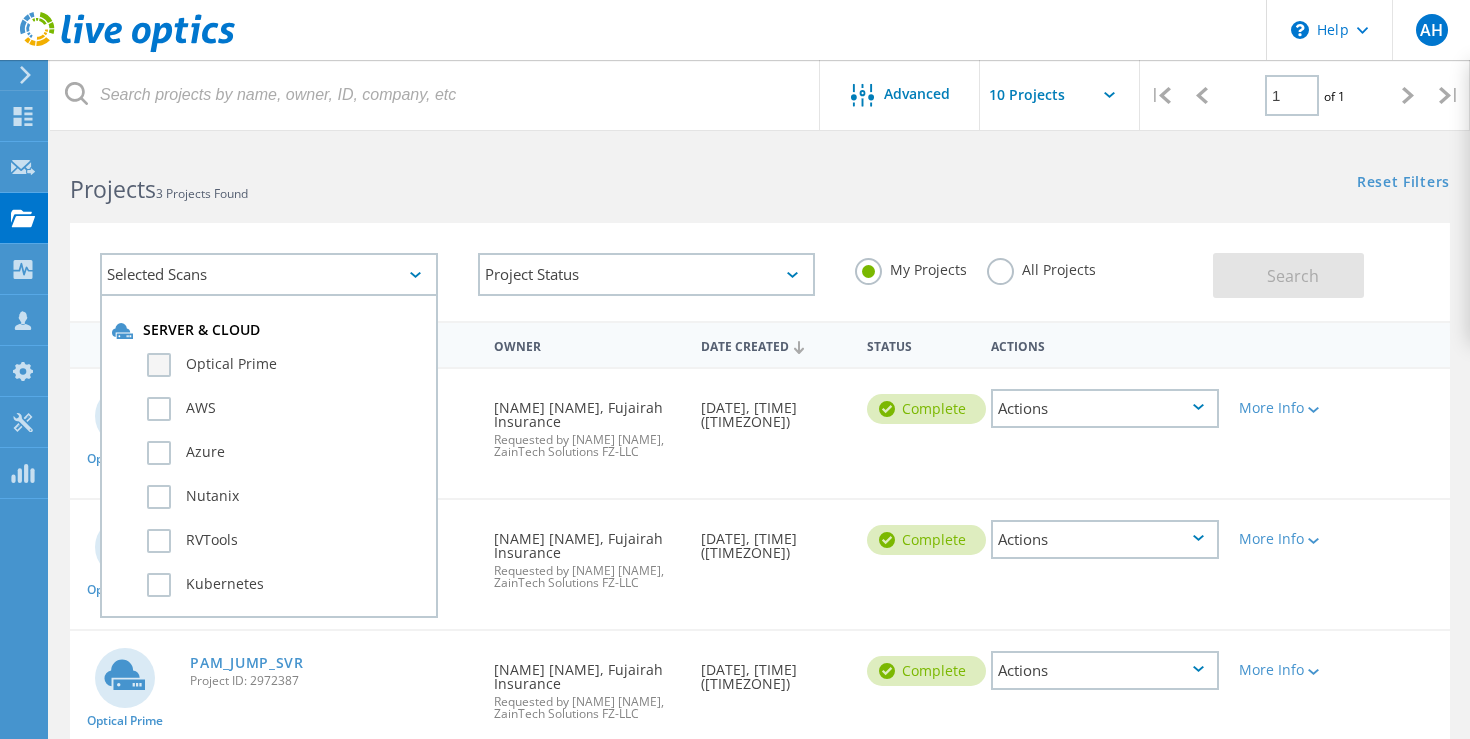click on "Optical Prime" 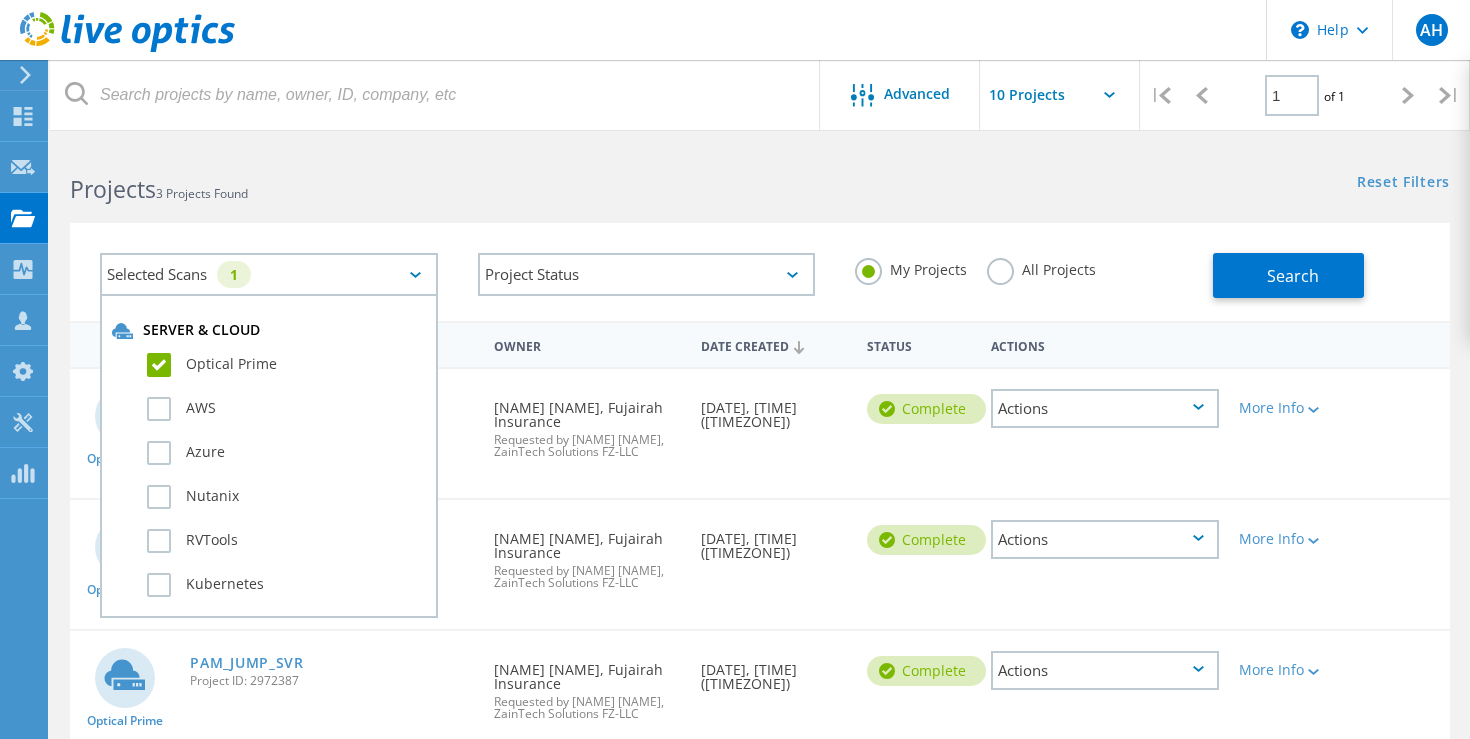 click on "All Projects" 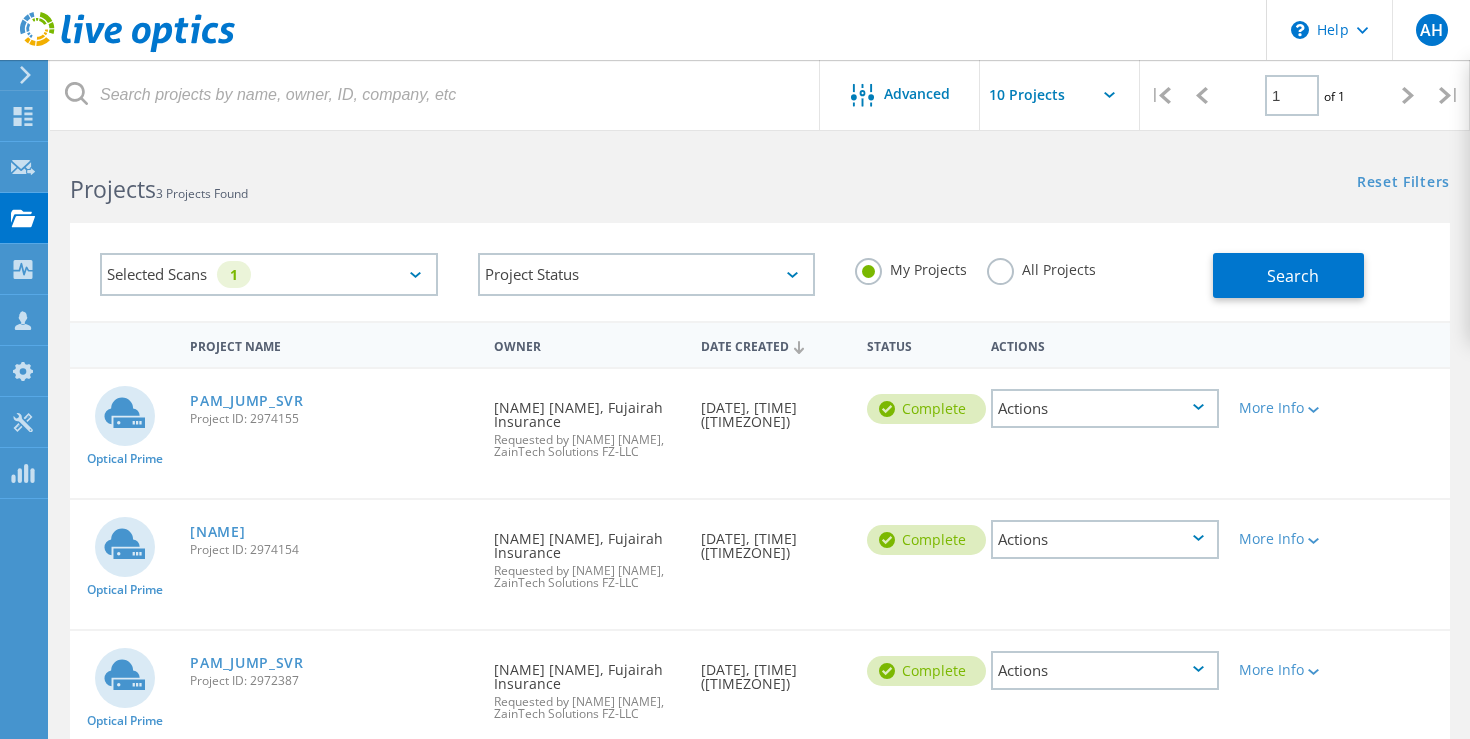 click on "All Projects" 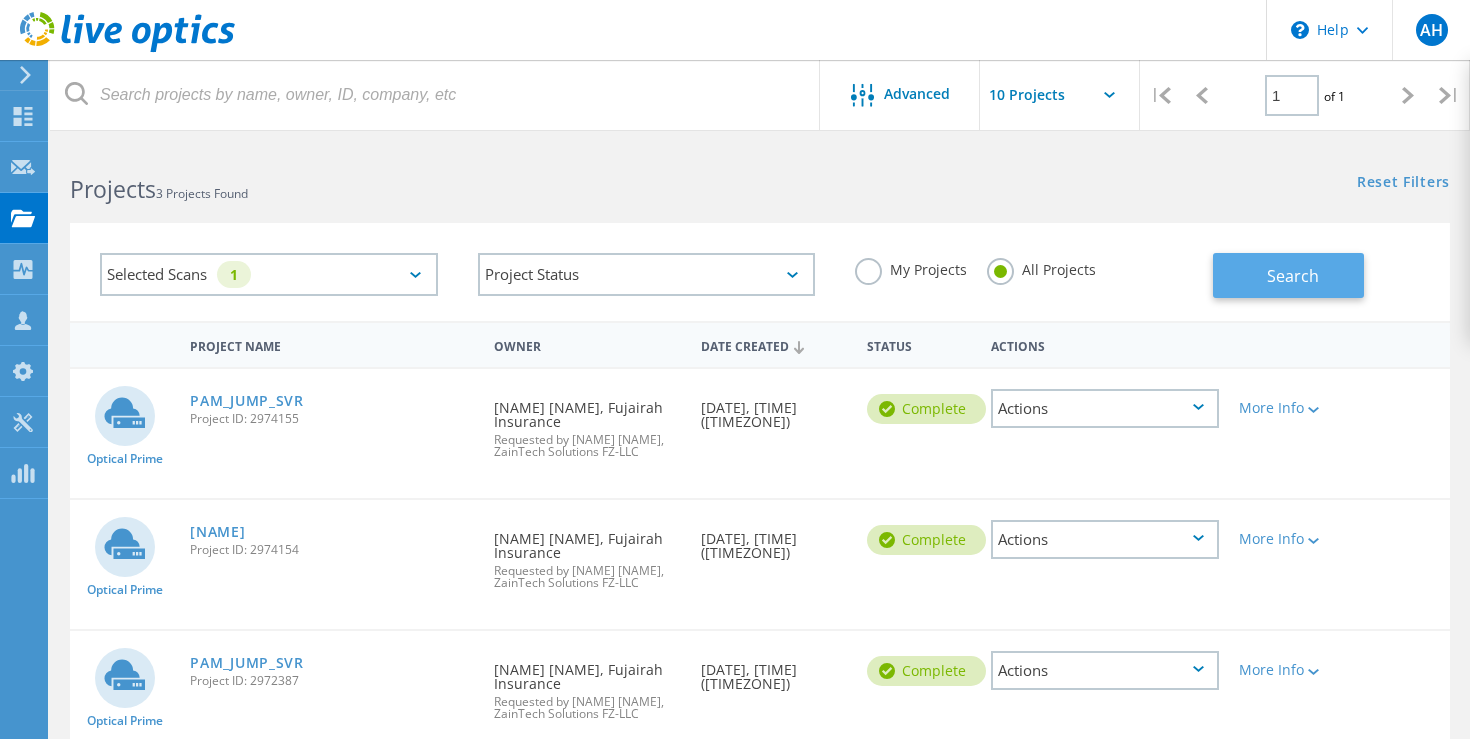 click on "Search" 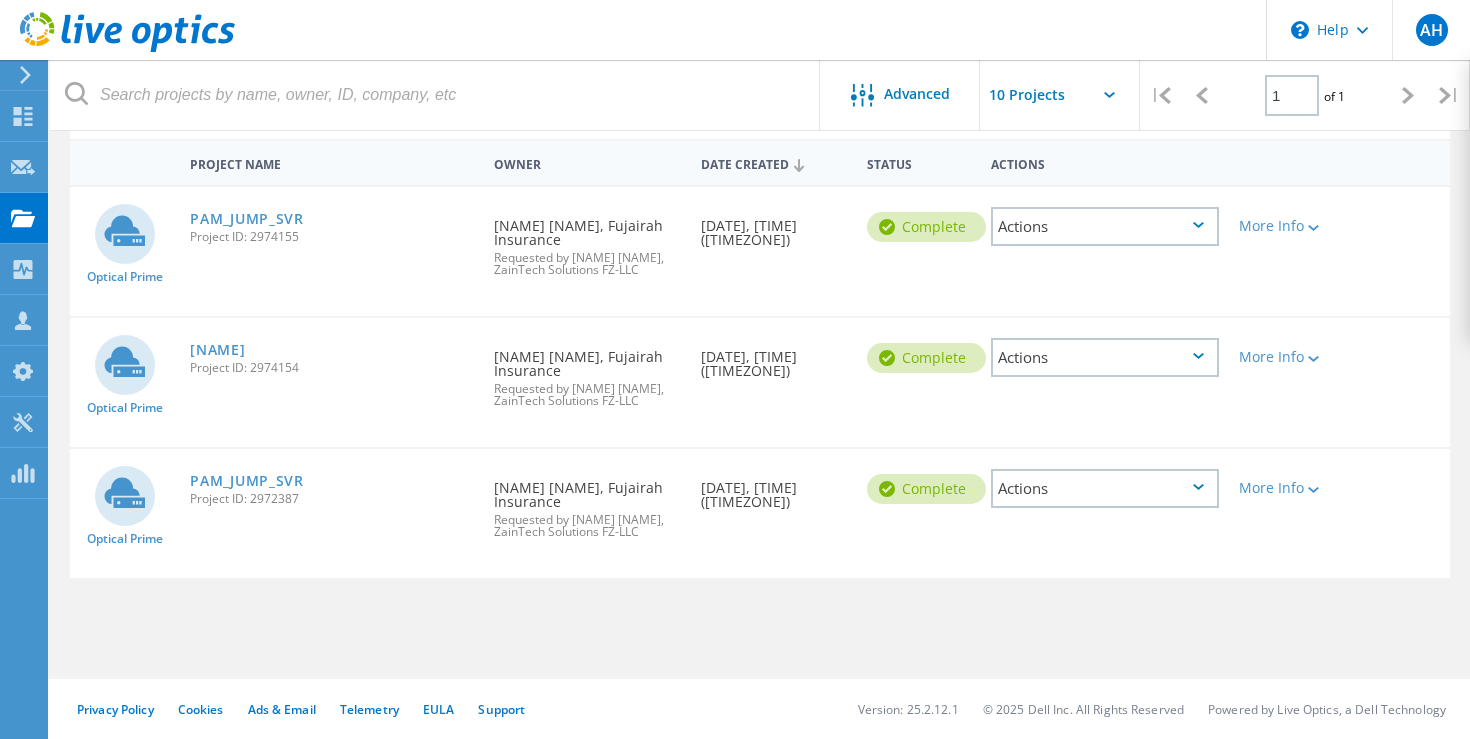 scroll, scrollTop: 0, scrollLeft: 0, axis: both 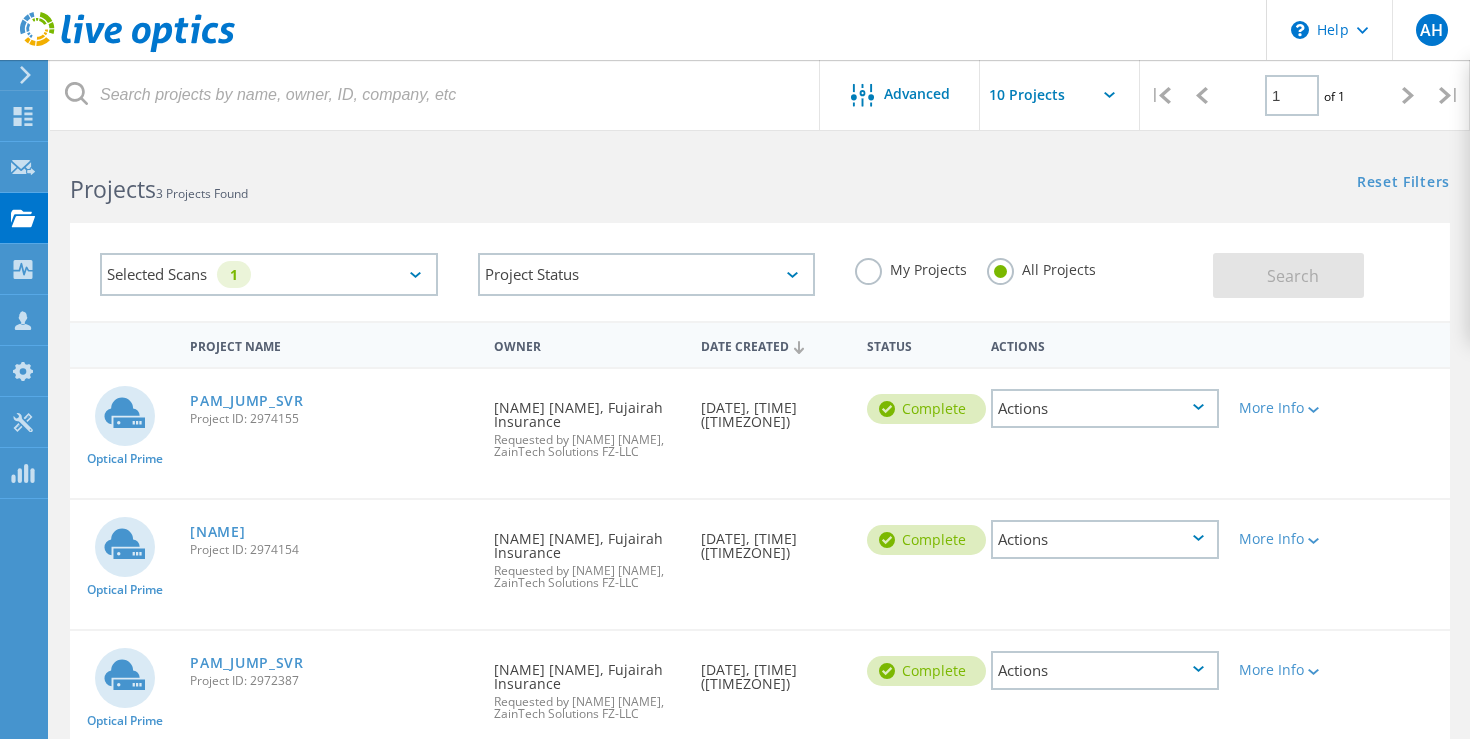 click 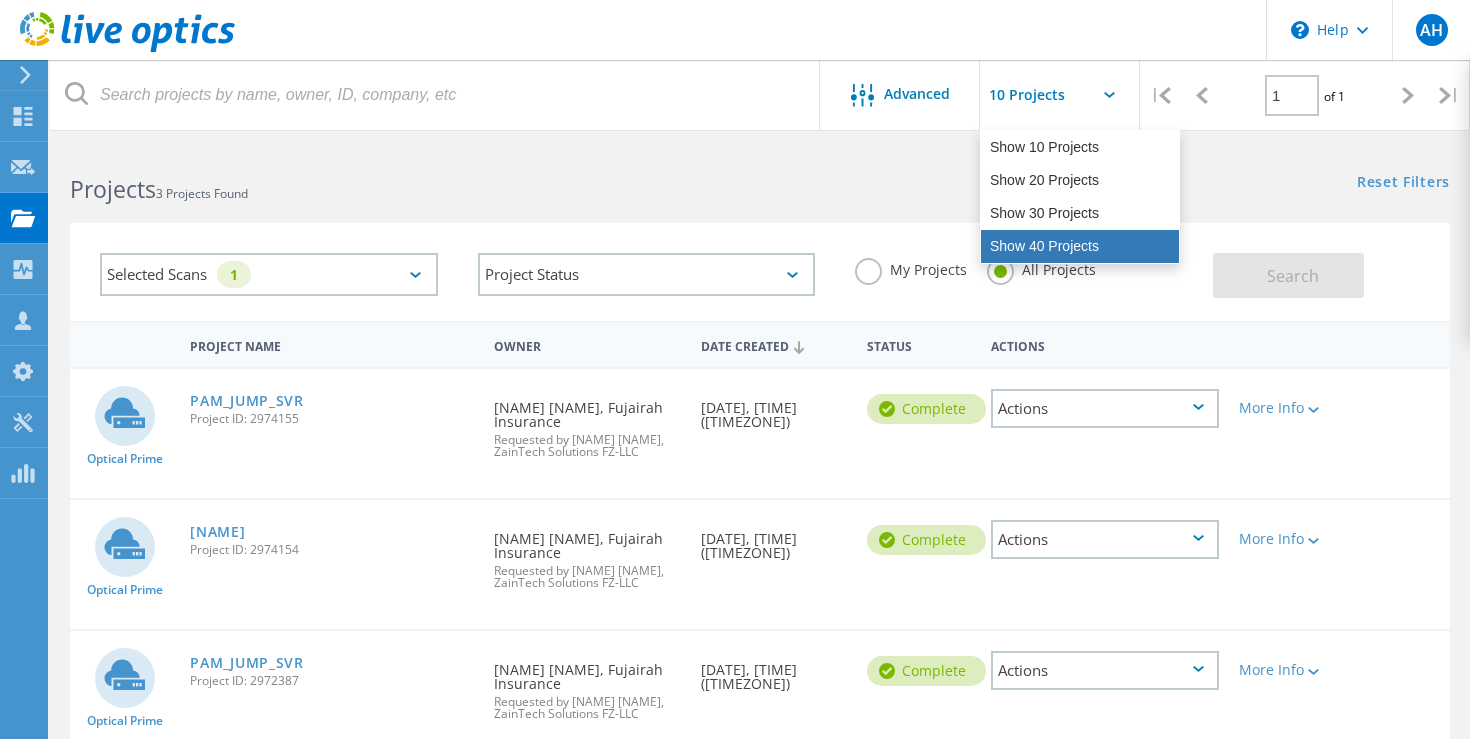 click on "Show 40 Projects" at bounding box center [1080, 246] 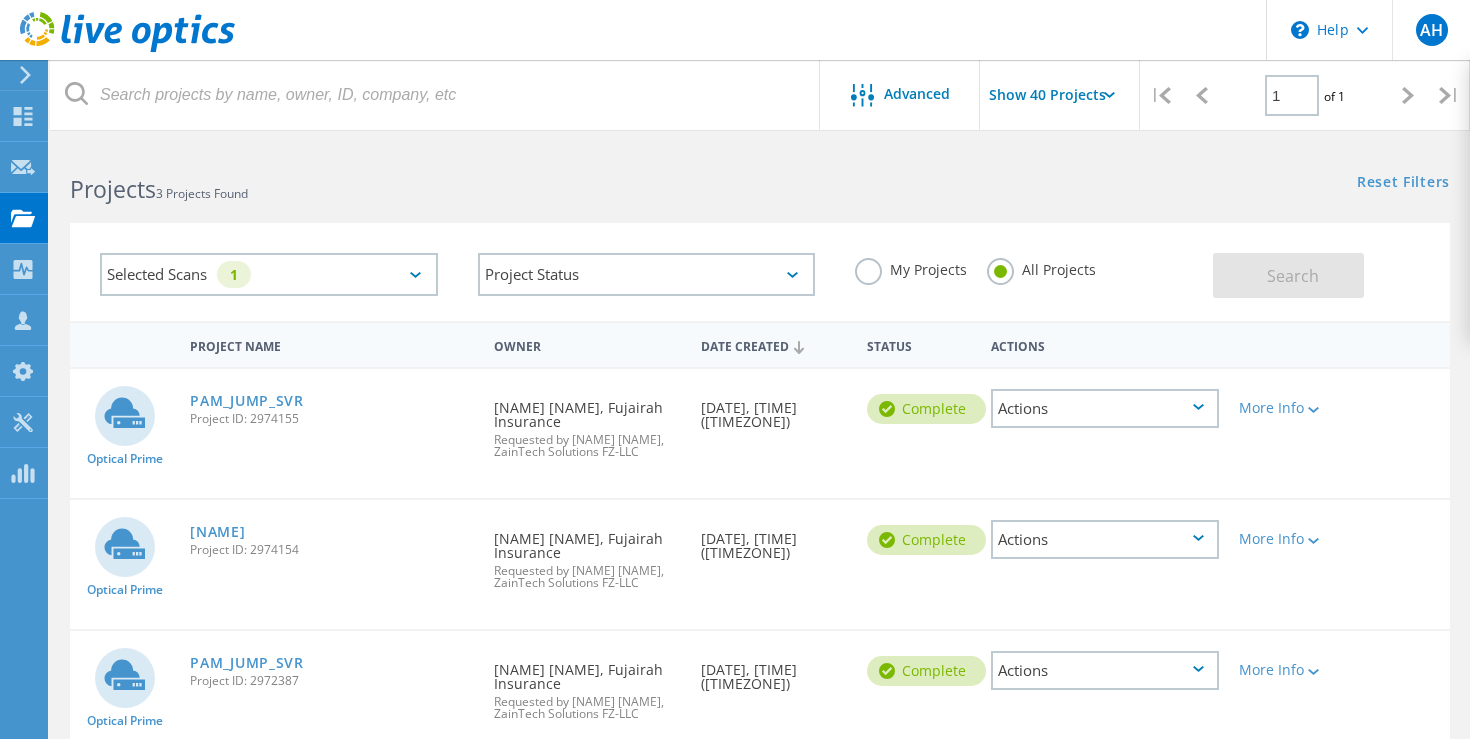 click on "Selected Scans   1" 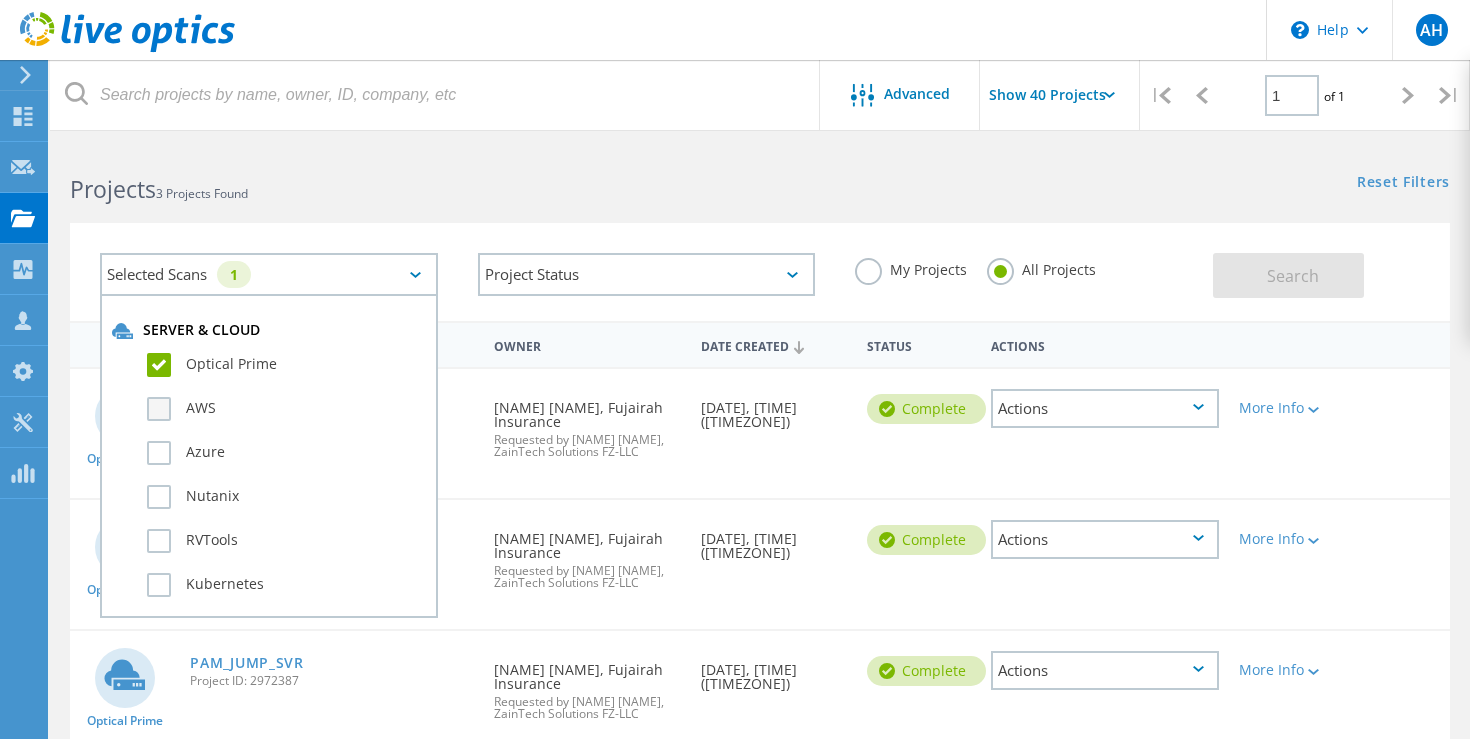 click on "AWS" 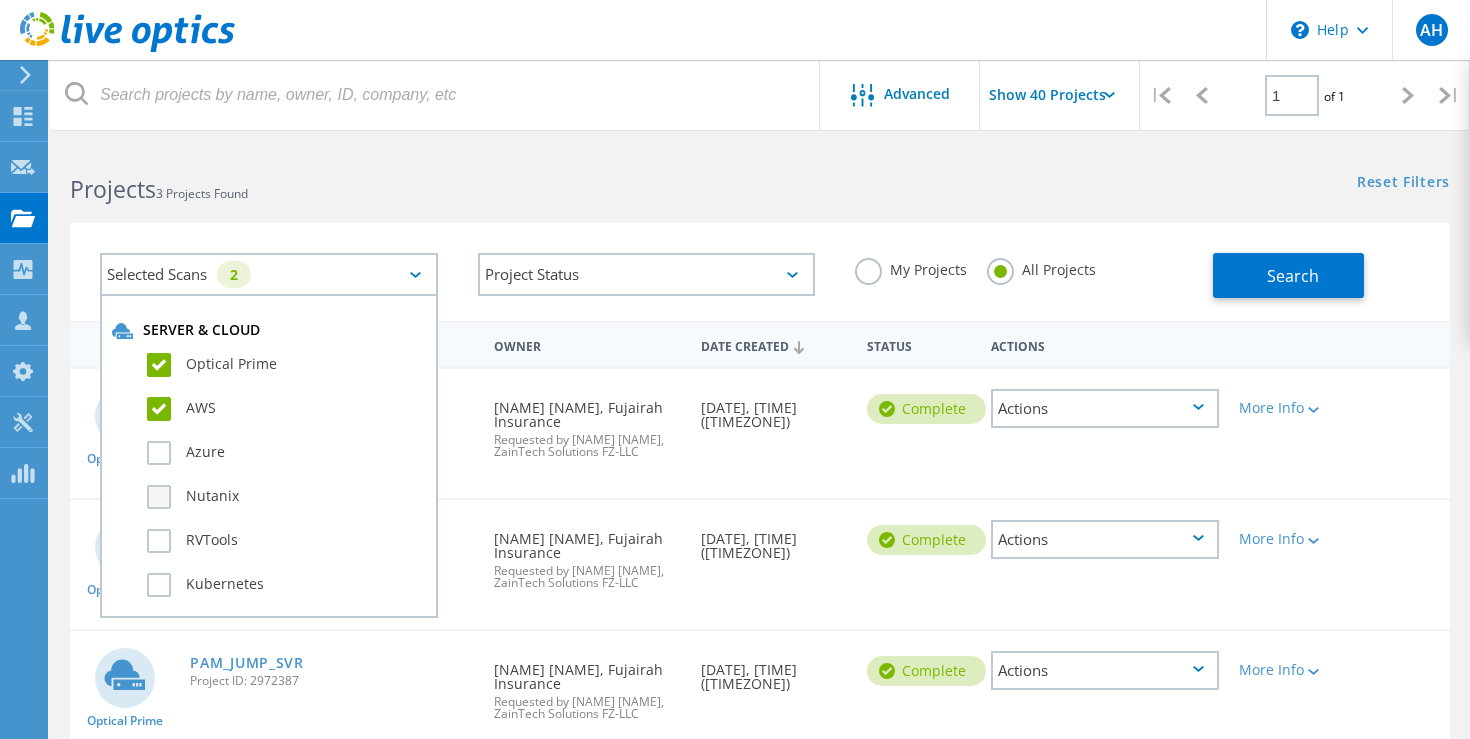 click on "Nutanix" 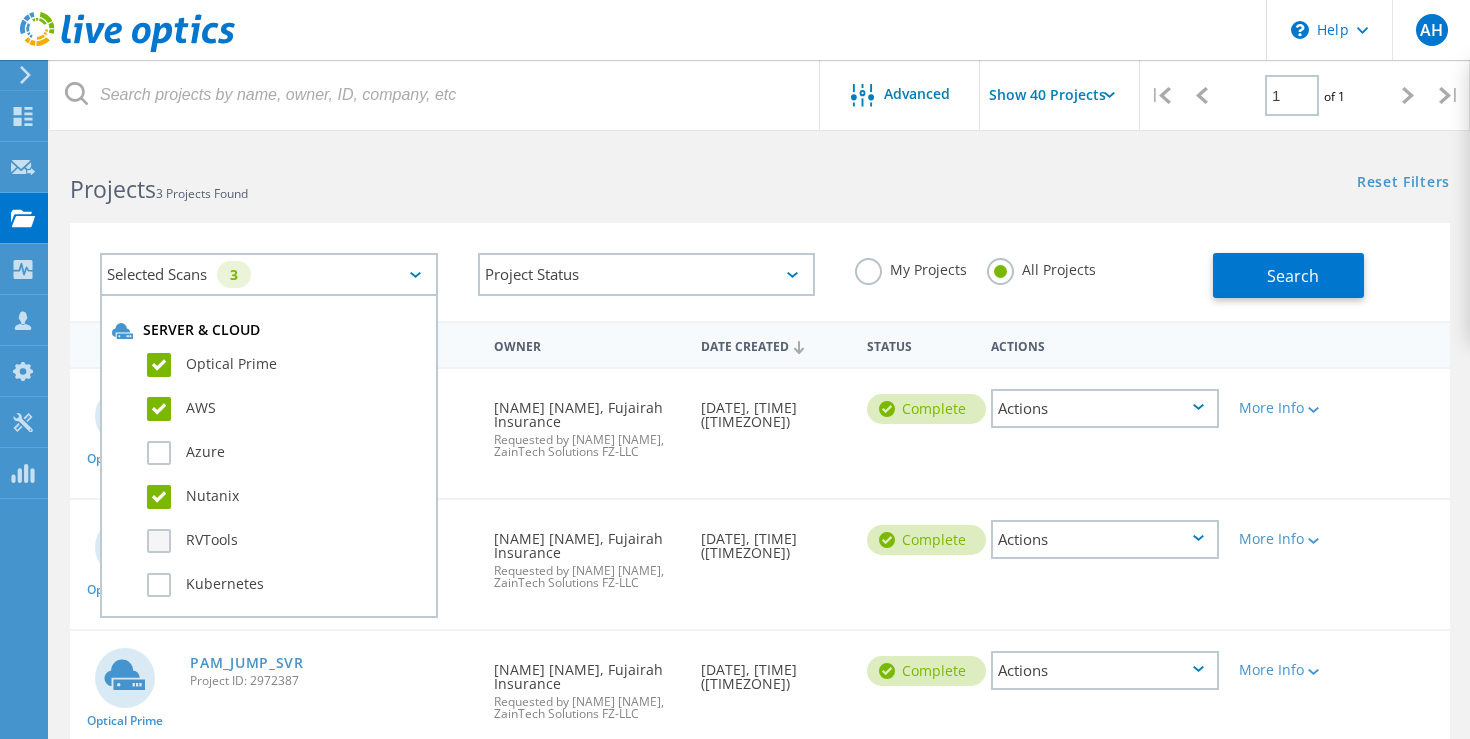 click on "RVTools" 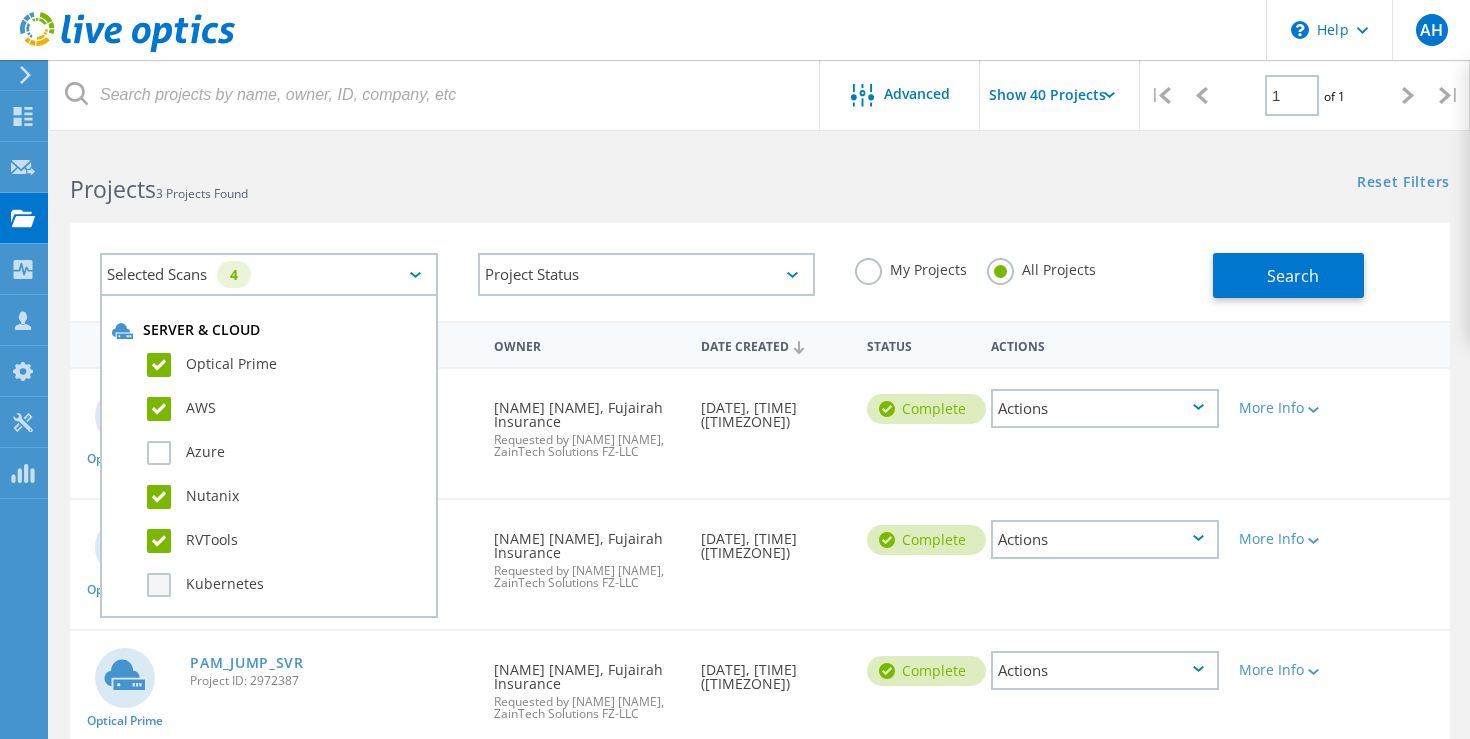 click on "Kubernetes" 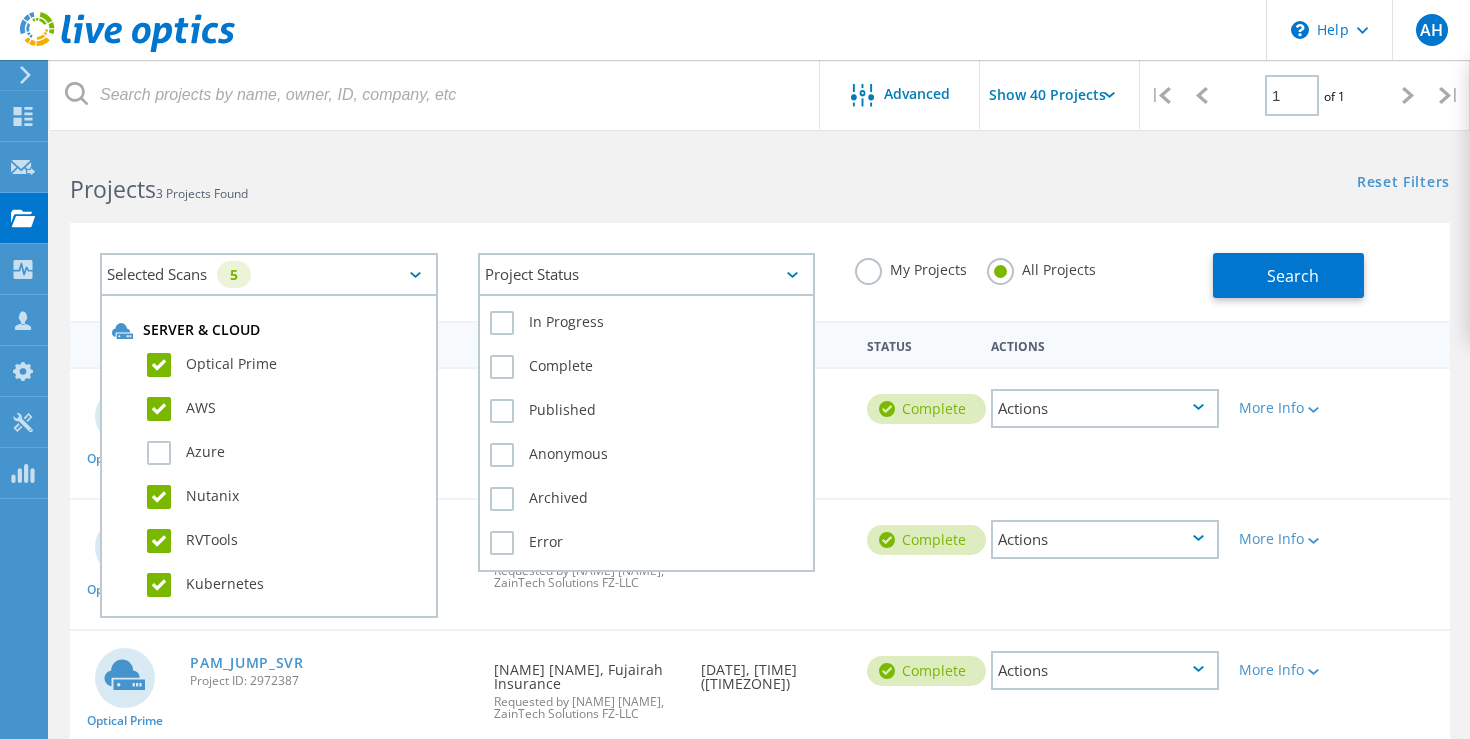 click on "Project Status" 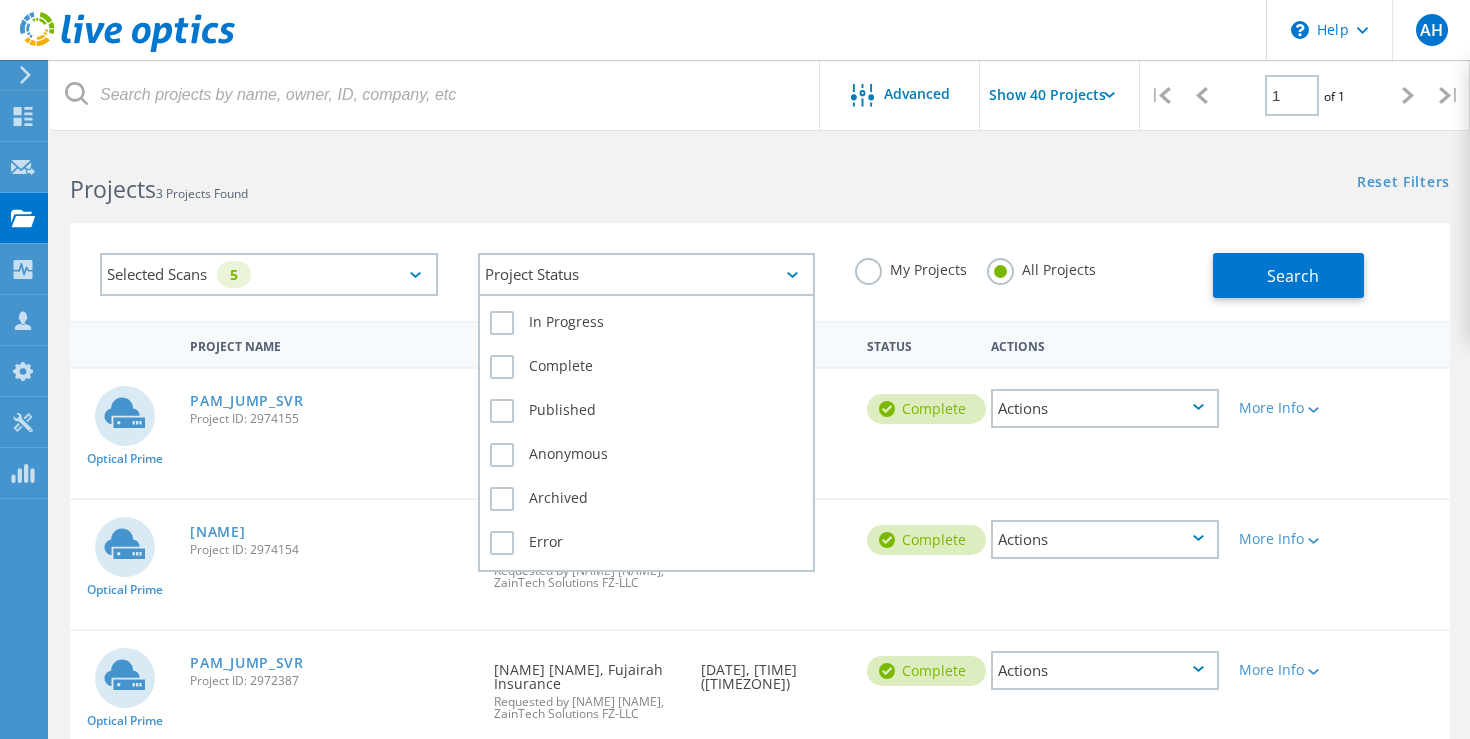 click on "In Progress" 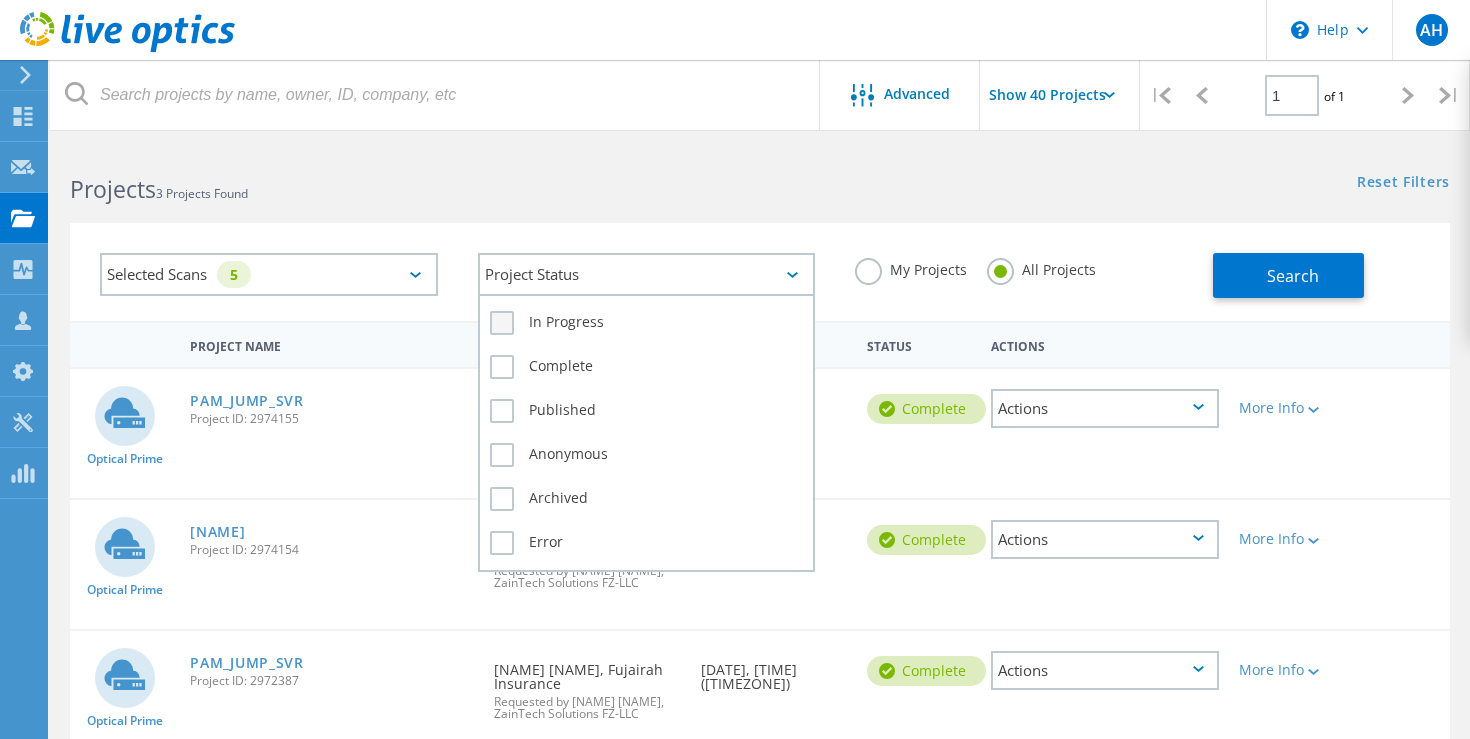 click on "In Progress" 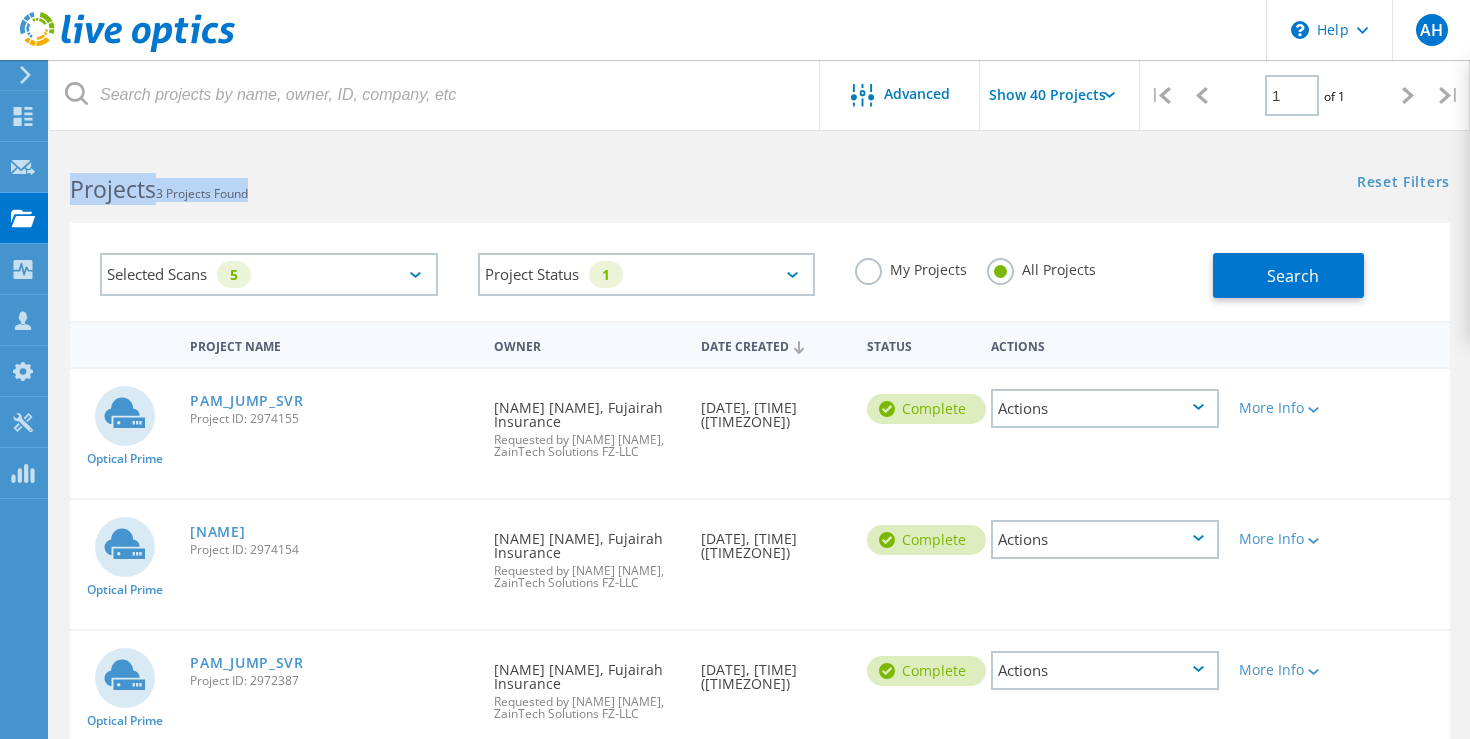 click on "Projects   3 Projects Found" 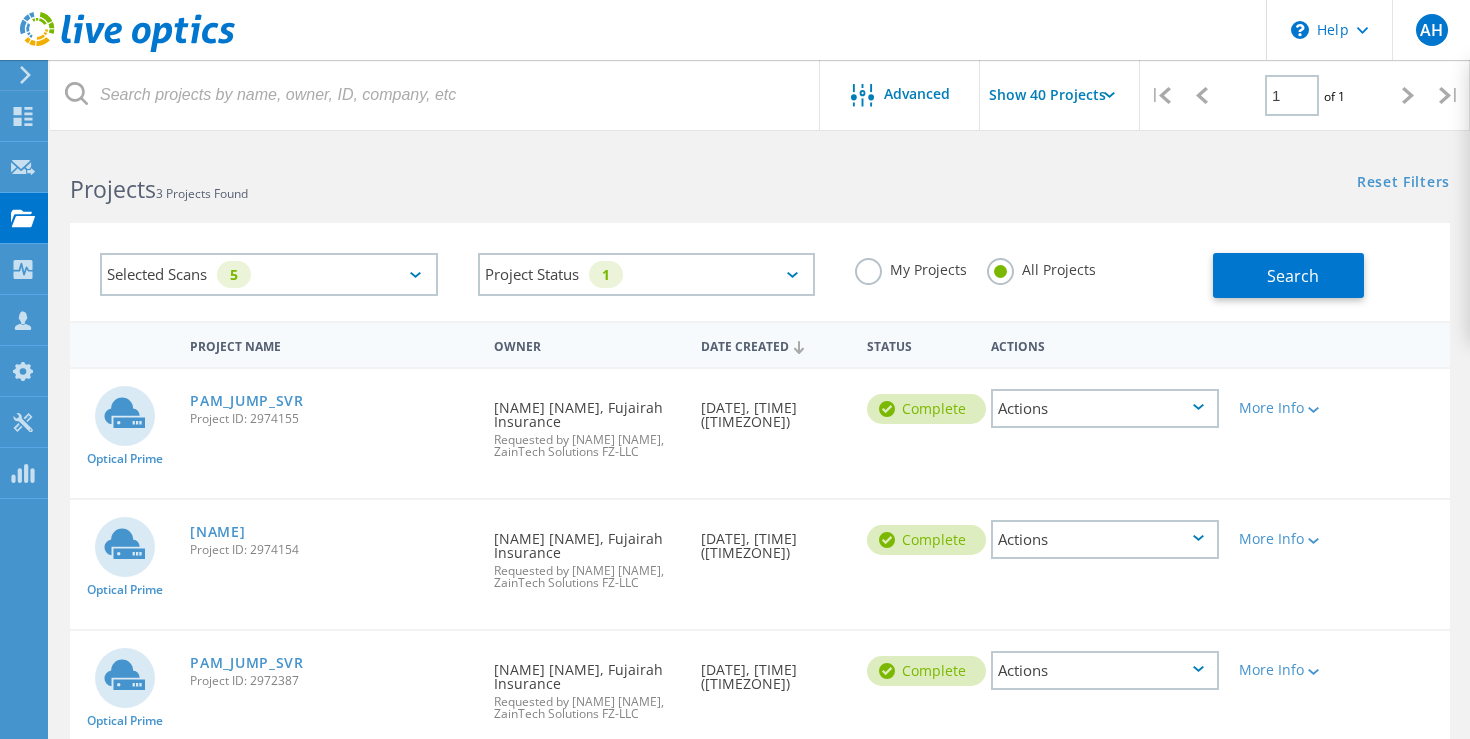 click on "My Projects" 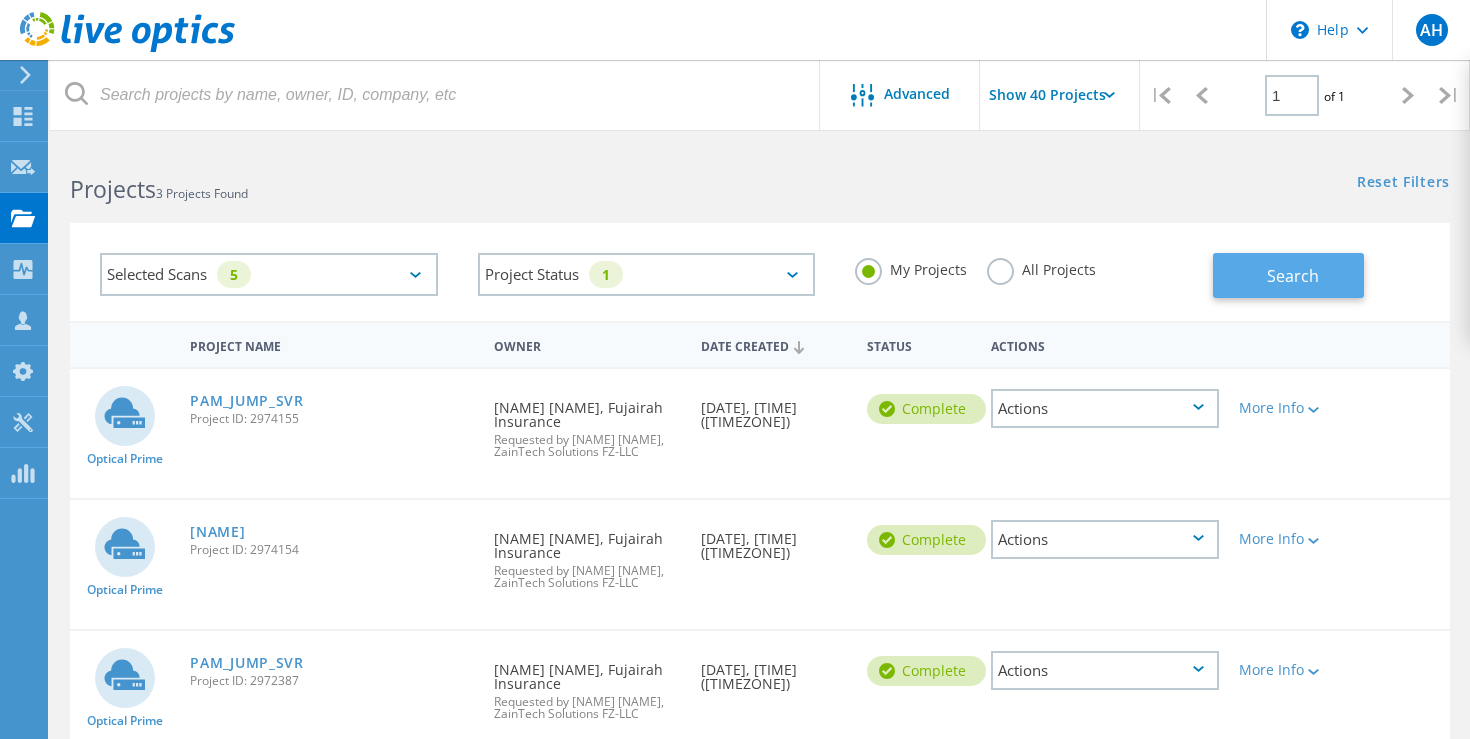 click on "Search" 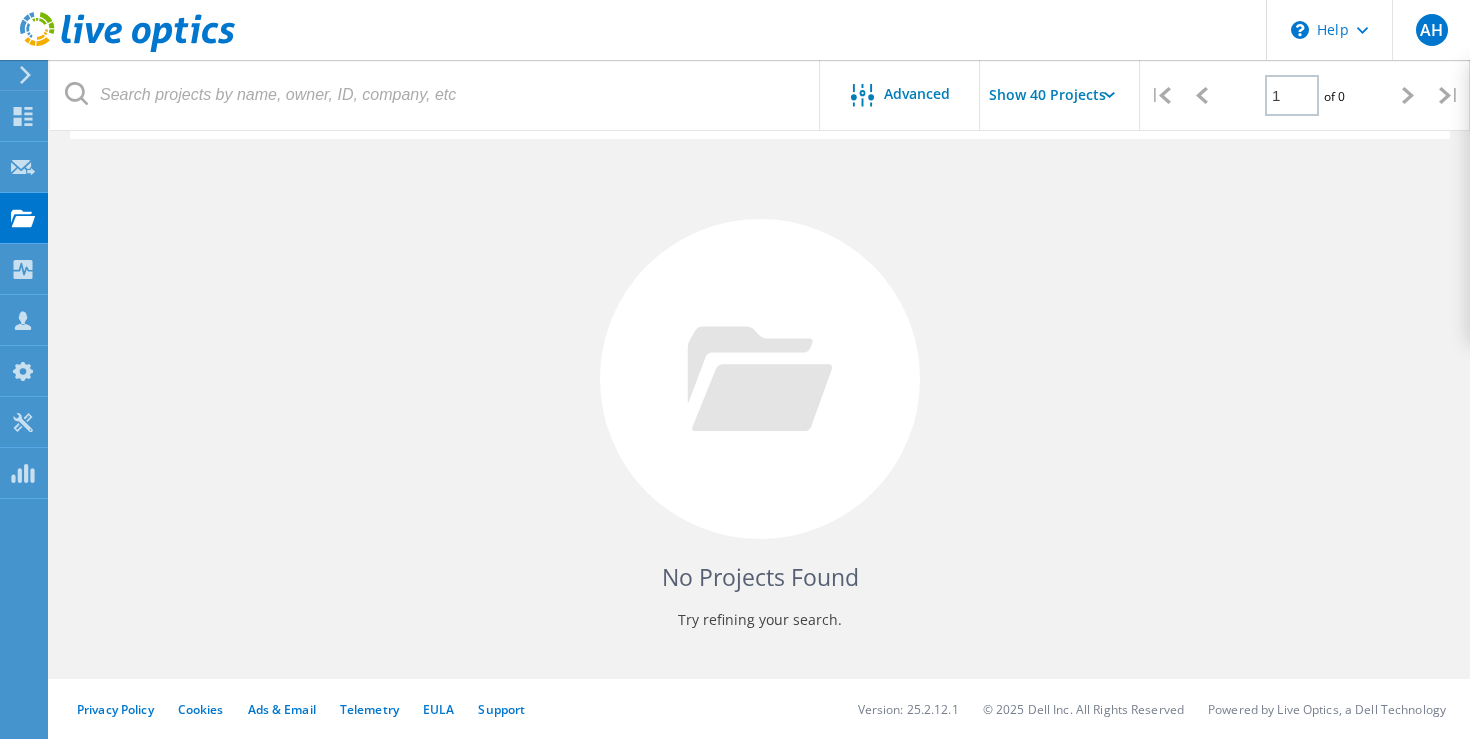 scroll, scrollTop: 0, scrollLeft: 0, axis: both 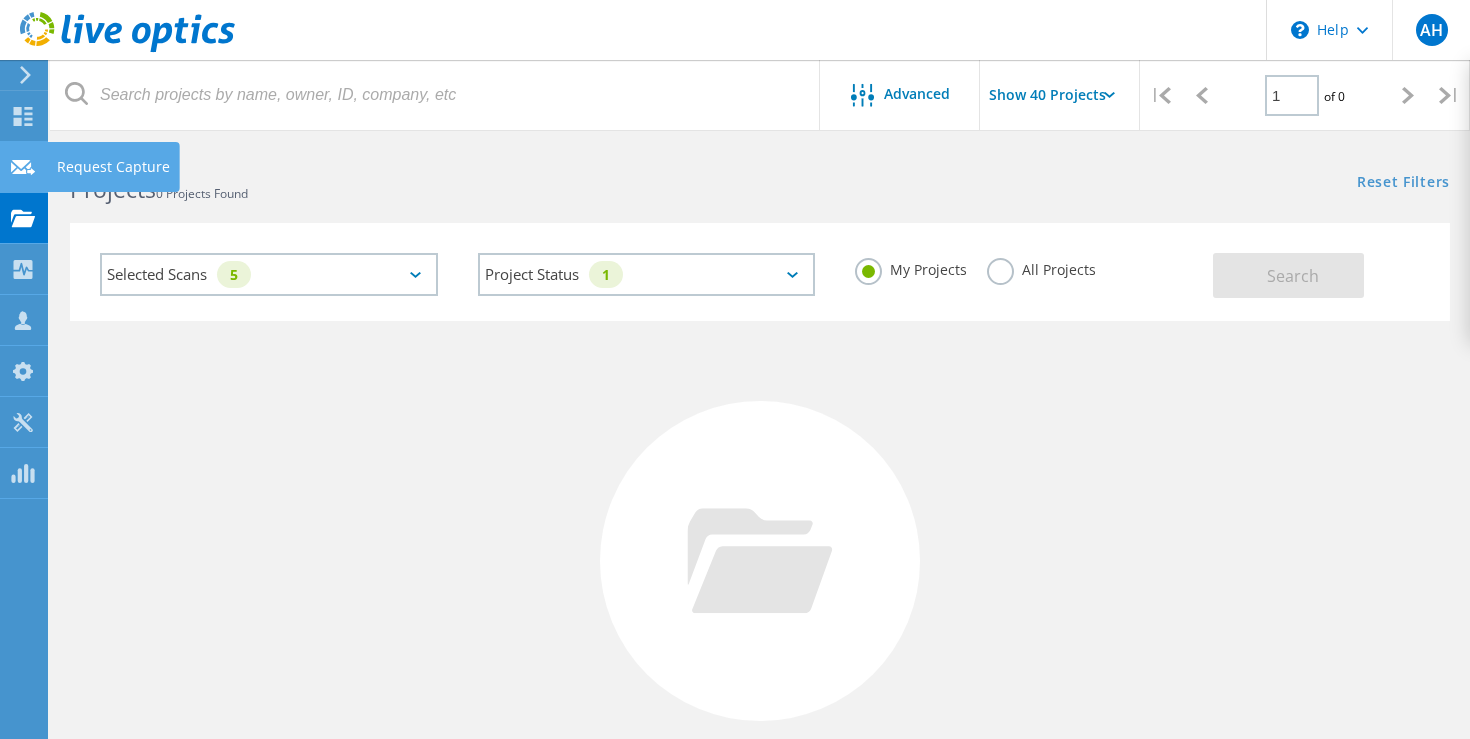 click 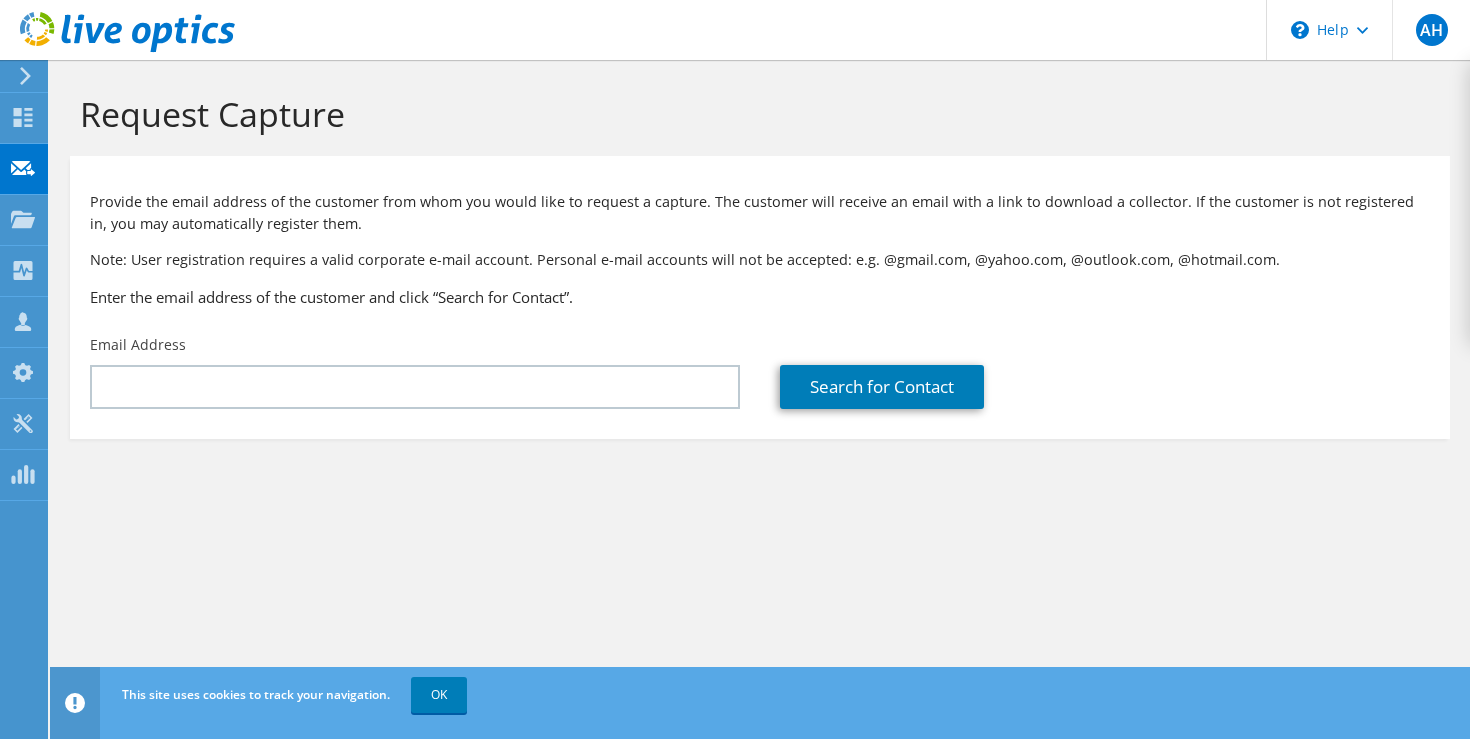 scroll, scrollTop: 0, scrollLeft: 0, axis: both 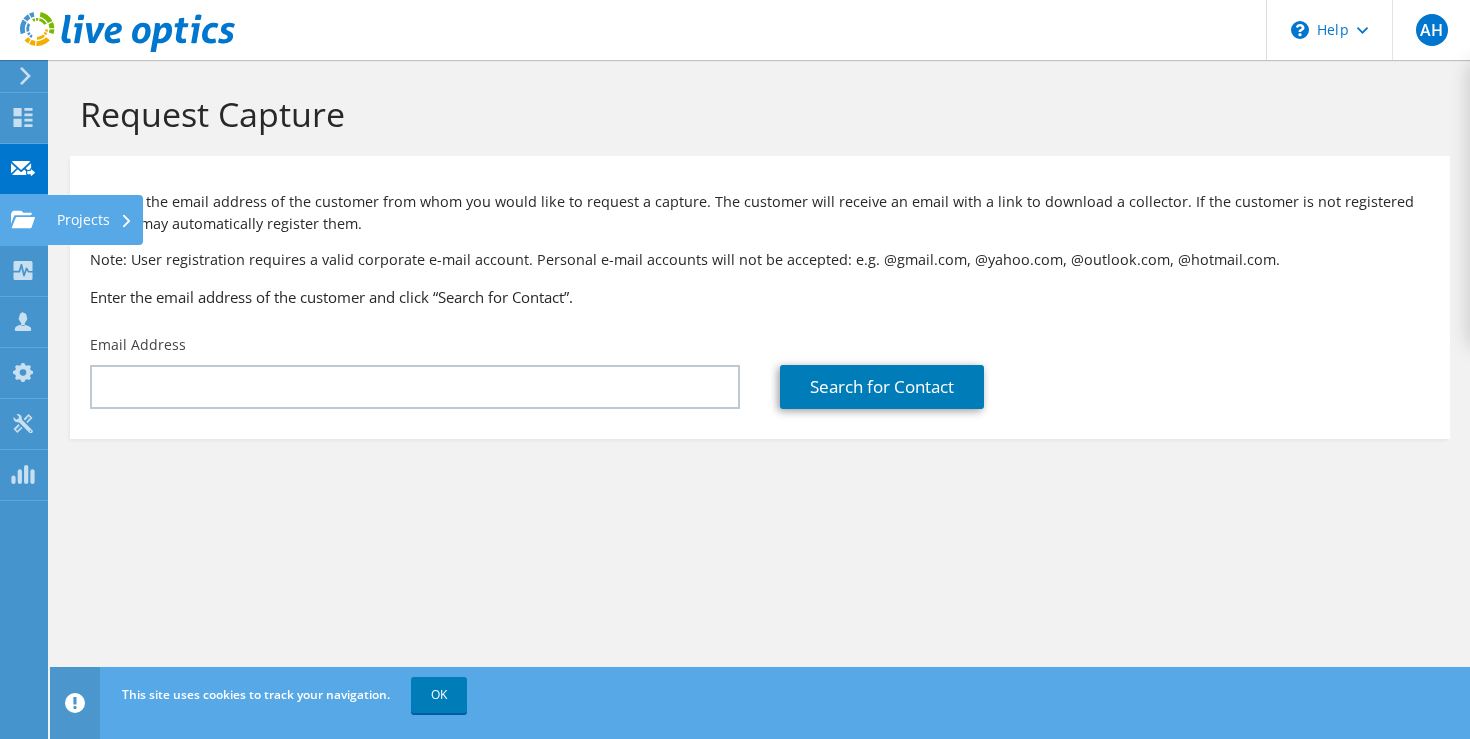 click at bounding box center [23, 222] 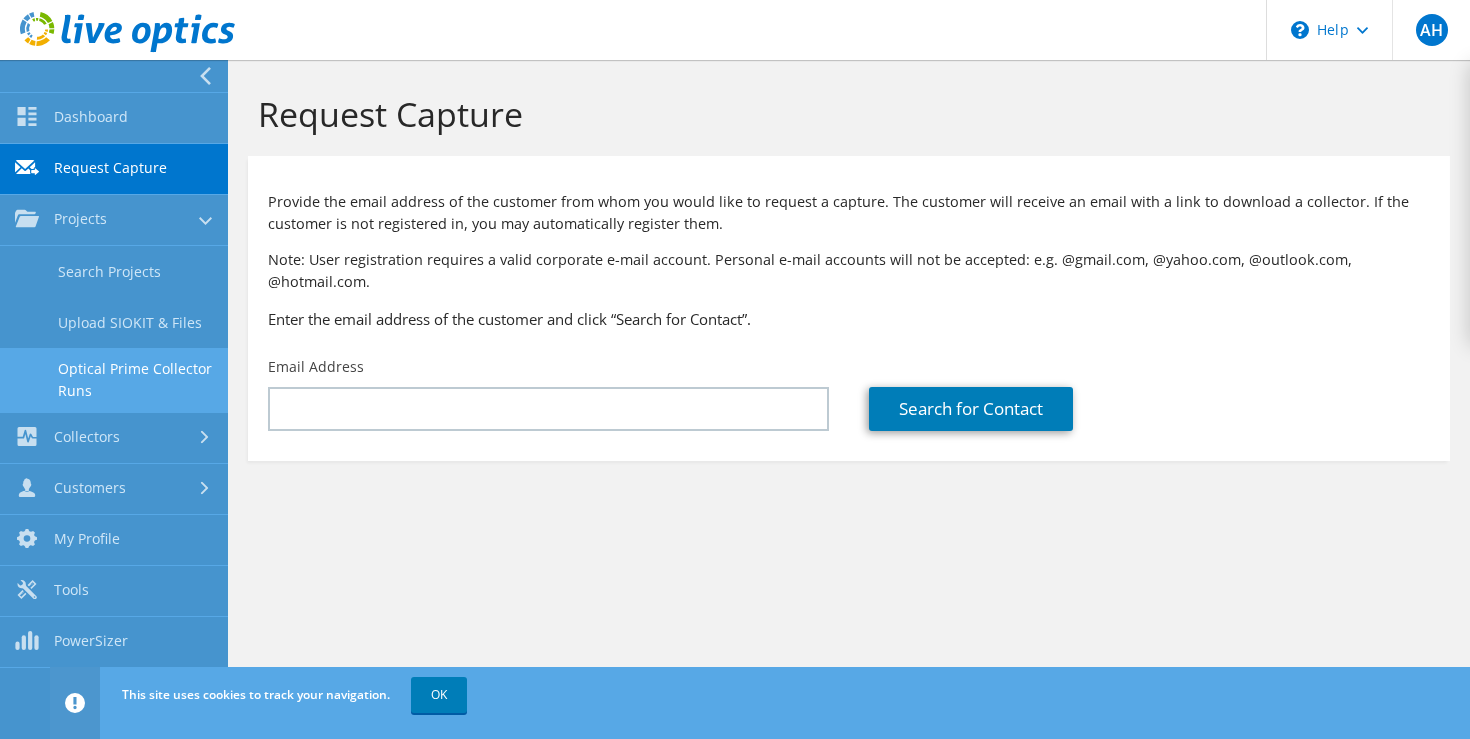 click on "Optical Prime Collector Runs" at bounding box center [114, 380] 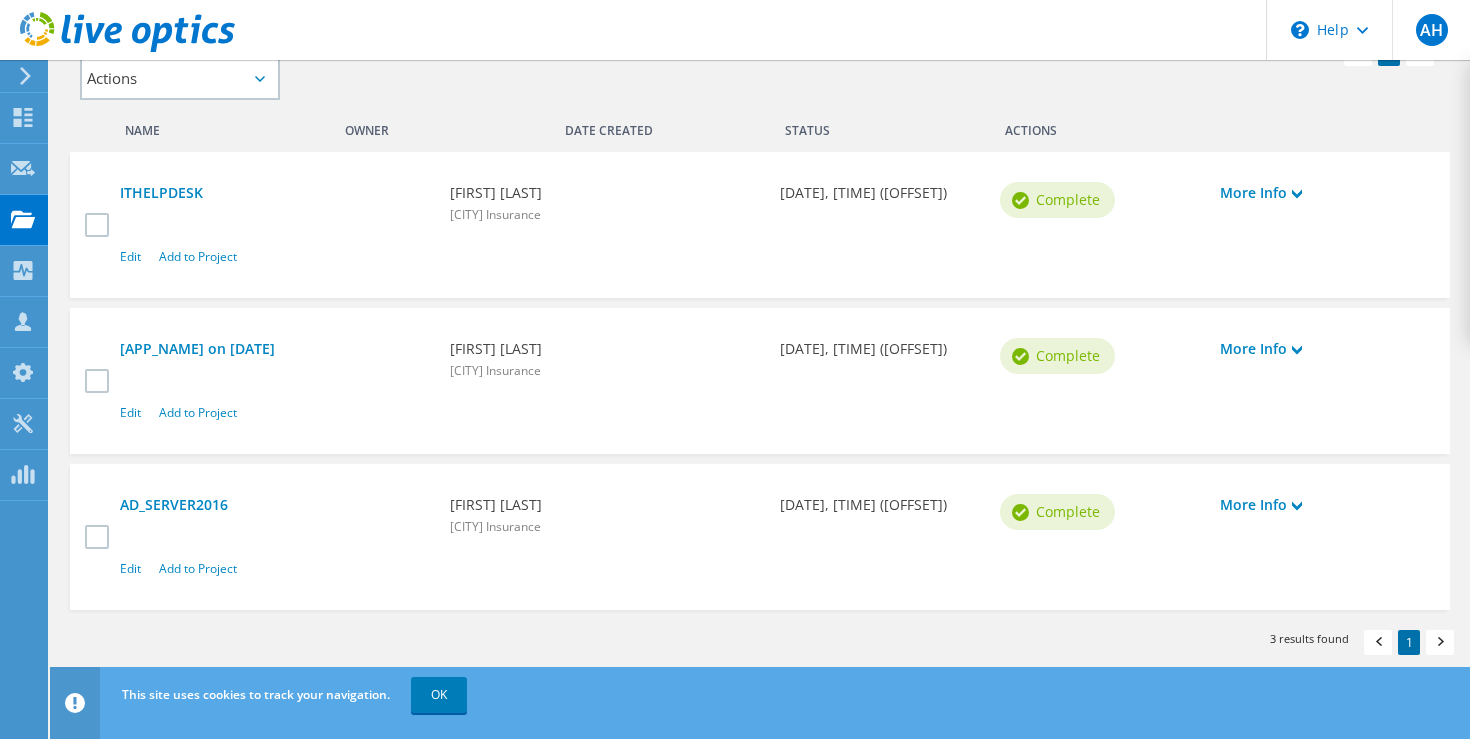 scroll, scrollTop: 541, scrollLeft: 0, axis: vertical 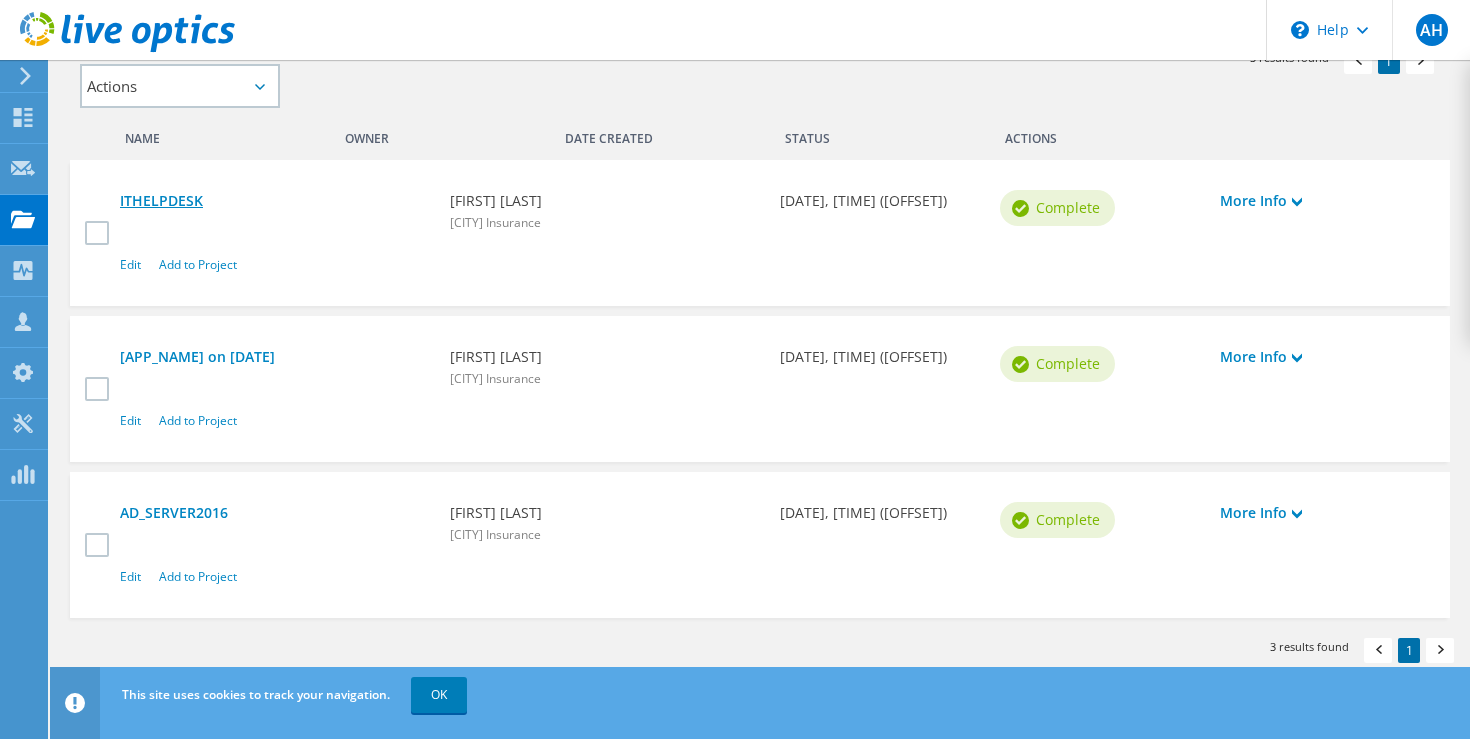 click on "ITHELPDESK" at bounding box center [275, 201] 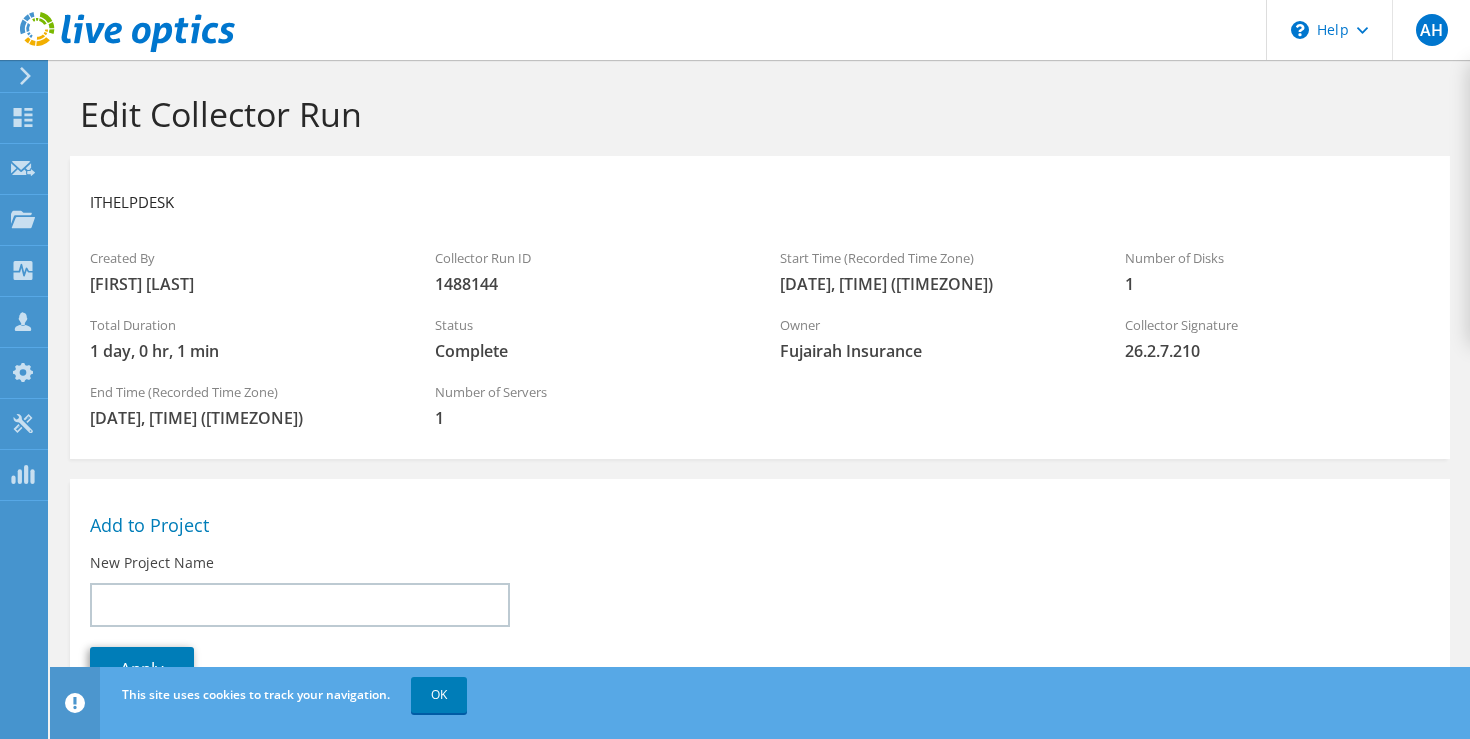 scroll, scrollTop: 310, scrollLeft: 0, axis: vertical 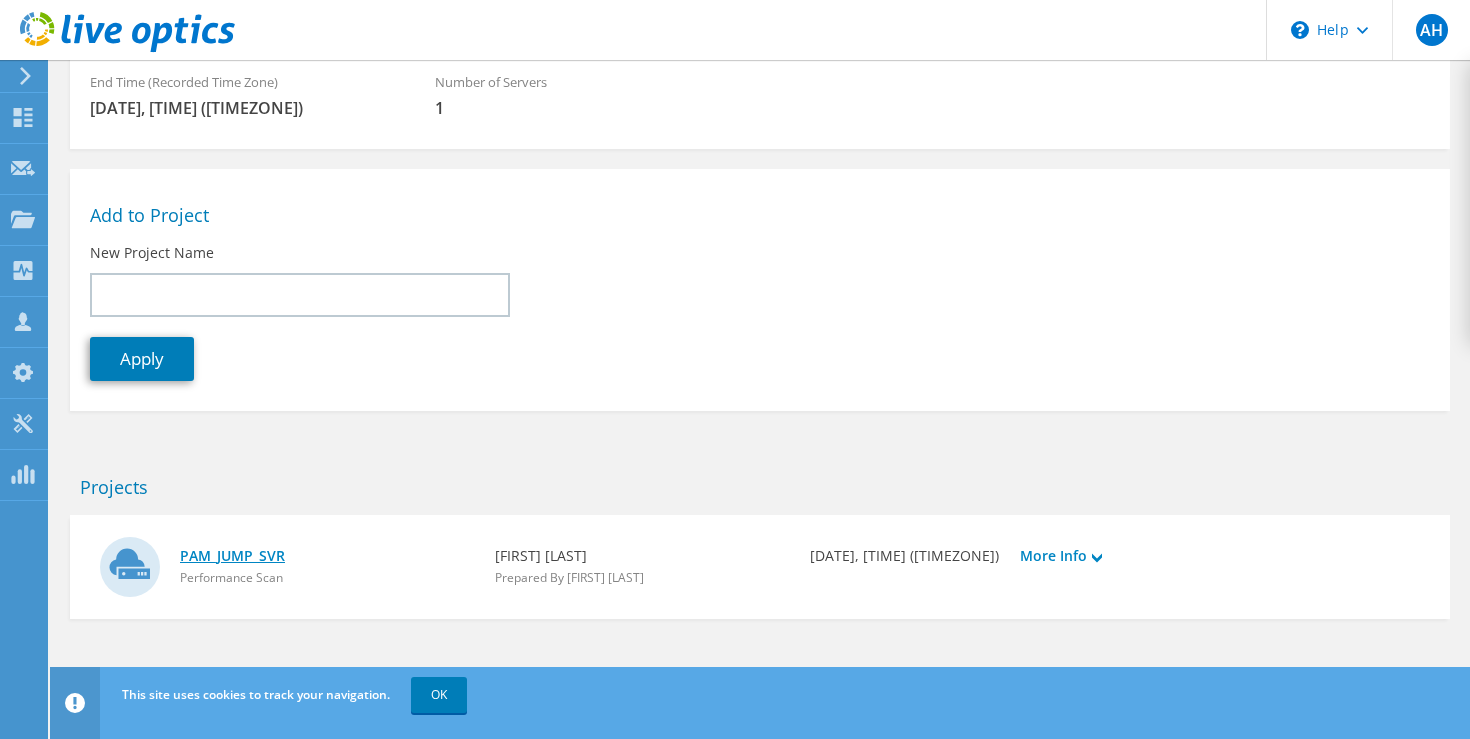 click on "PAM_JUMP_SVR" at bounding box center (327, 556) 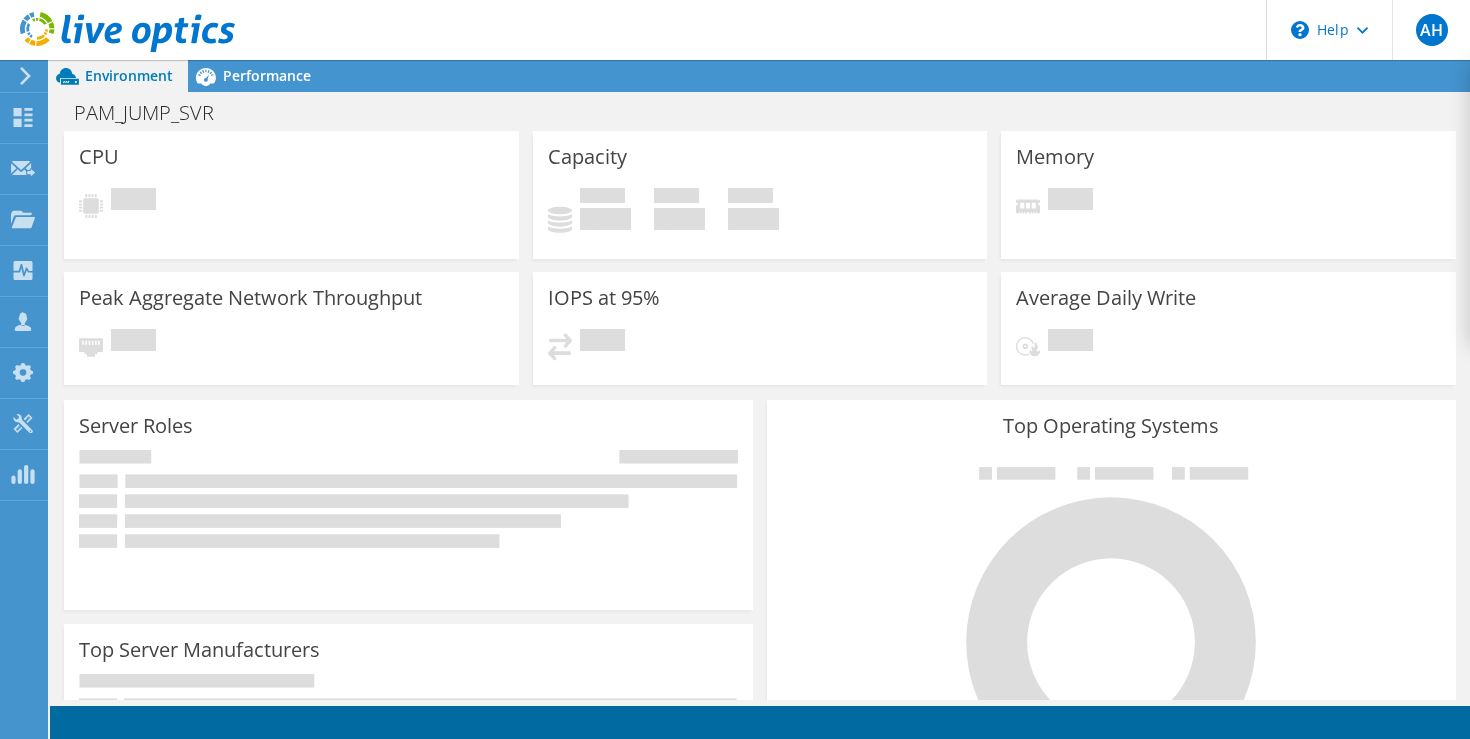 scroll, scrollTop: 0, scrollLeft: 0, axis: both 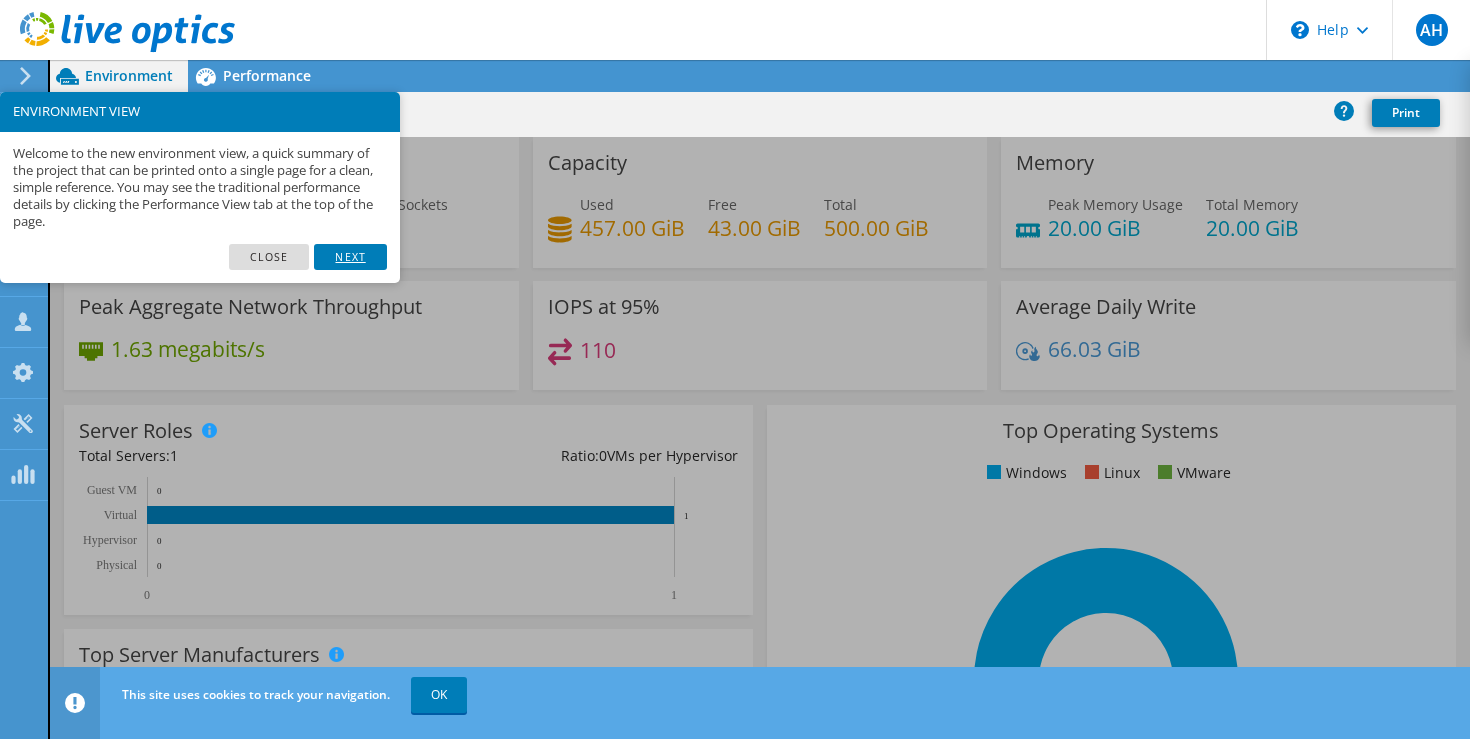 click on "Next" at bounding box center [350, 257] 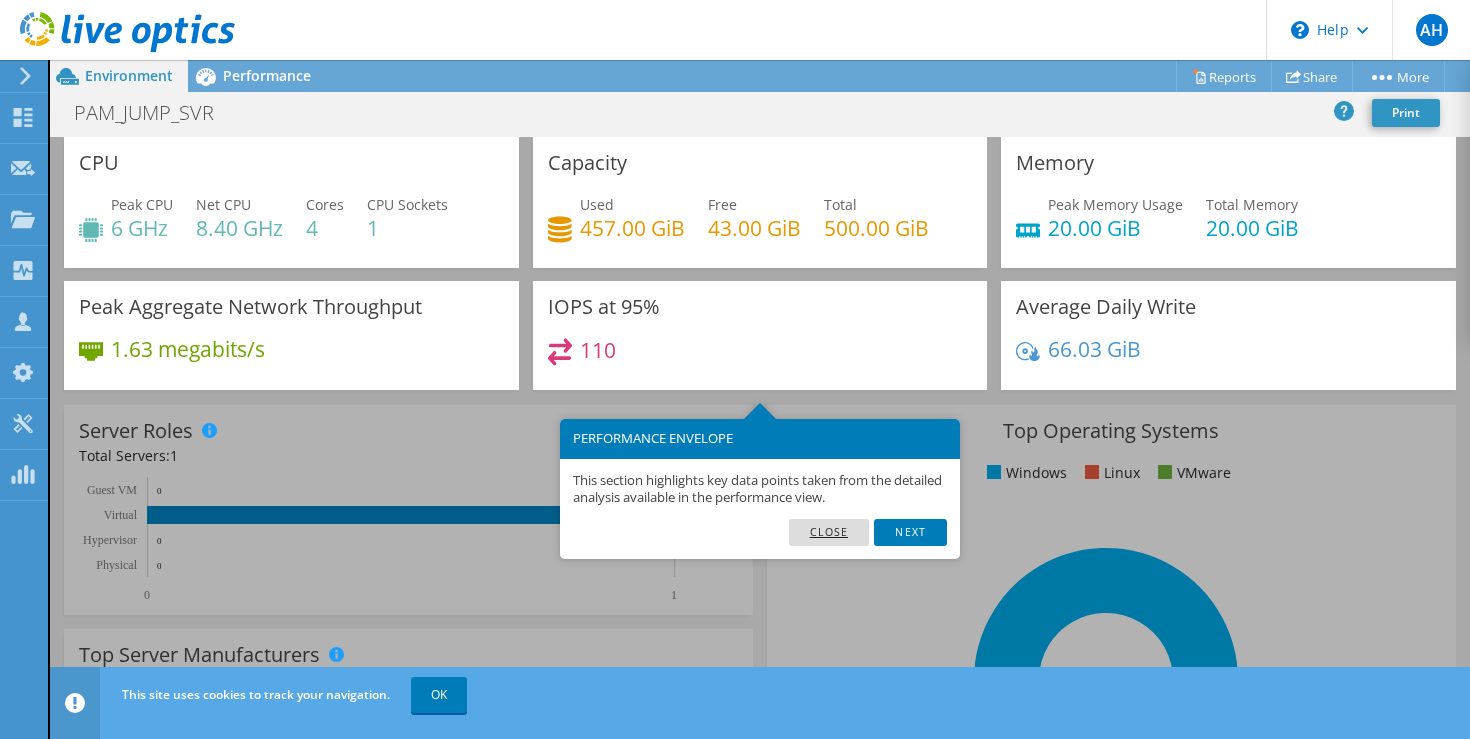 click on "Close" at bounding box center [829, 532] 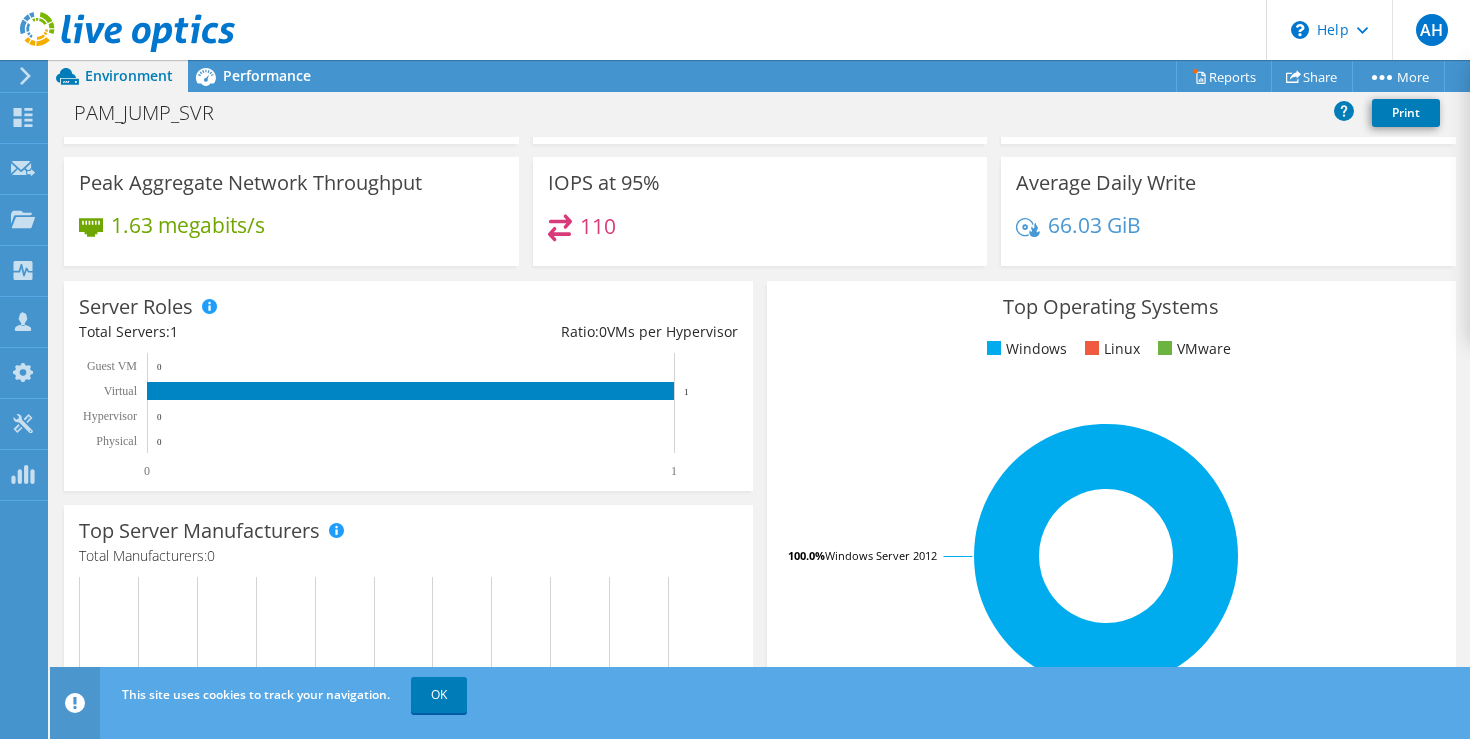 scroll, scrollTop: 125, scrollLeft: 0, axis: vertical 